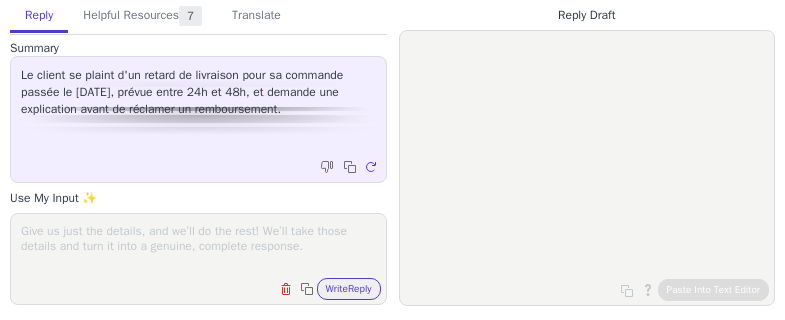 scroll, scrollTop: 0, scrollLeft: 0, axis: both 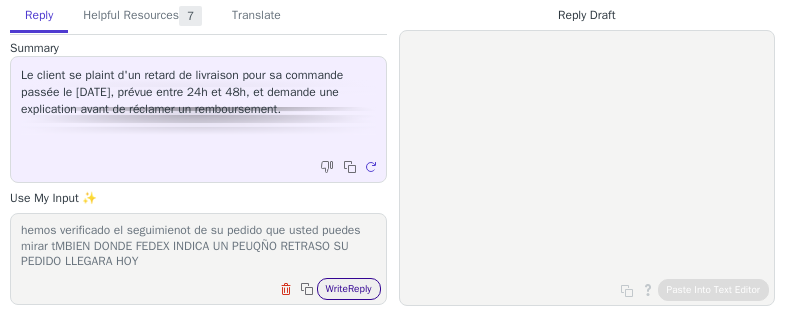 type on "buenos dias sentimos la demora en la entraga de su pedido hemos verificado el seguimienot de su pedido que usted puedes mirar tMBIEN DONDE FEDEX INDICA UN PEUQÑO RETRASO SU PEDIDO LLEGARA HOY" 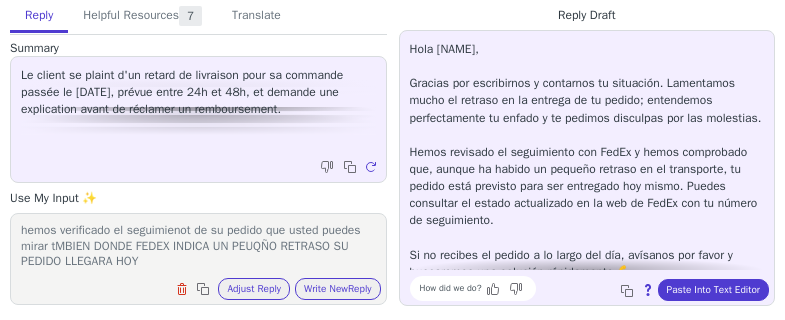 scroll, scrollTop: 62, scrollLeft: 0, axis: vertical 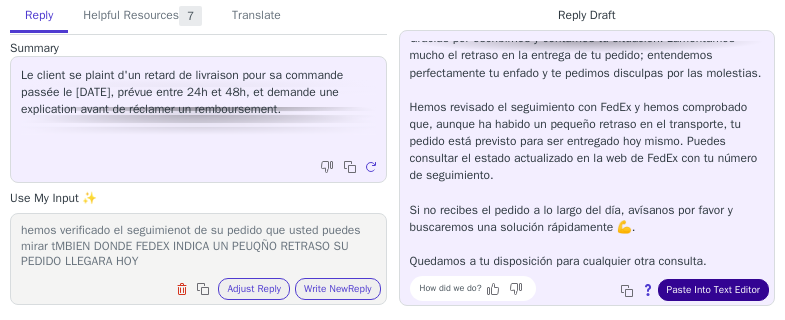 click on "Paste Into Text Editor" at bounding box center (713, 290) 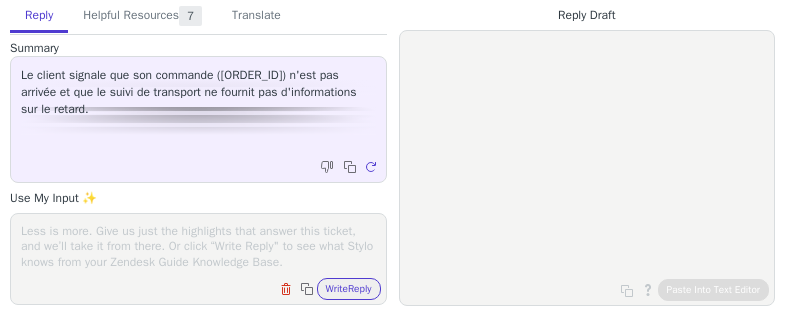 scroll, scrollTop: 0, scrollLeft: 0, axis: both 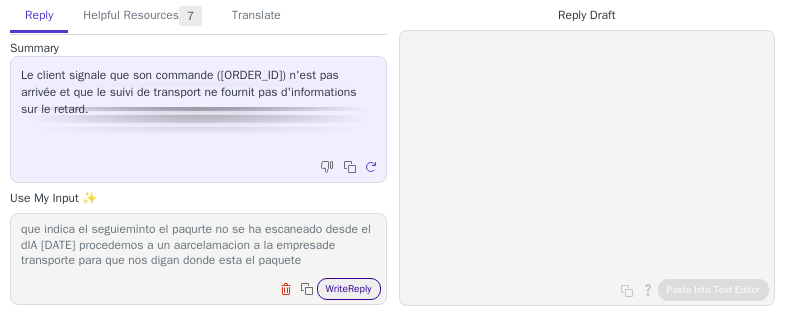 type on "buenos dias , sentimos la demora en la entrega del paquete por lo que indica el seguieminto el paqurte no se ha escaneado desde el dIA [DATE] procedemos a un aarcelamacion a la empresade transporte para que nos digan donde esta el paquete" 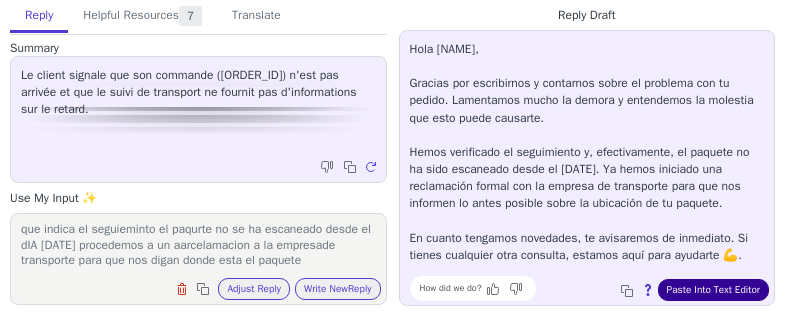 click on "Paste Into Text Editor" at bounding box center [713, 290] 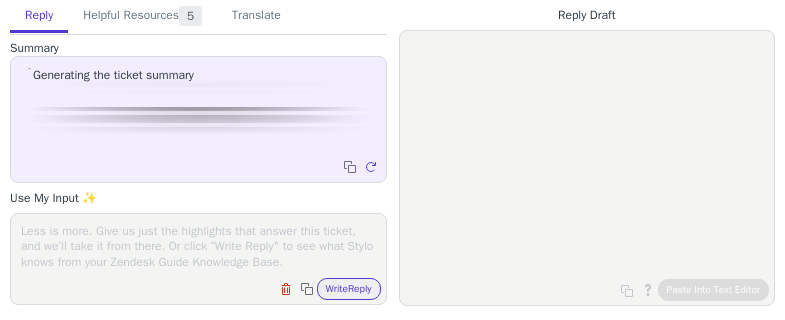 scroll, scrollTop: 0, scrollLeft: 0, axis: both 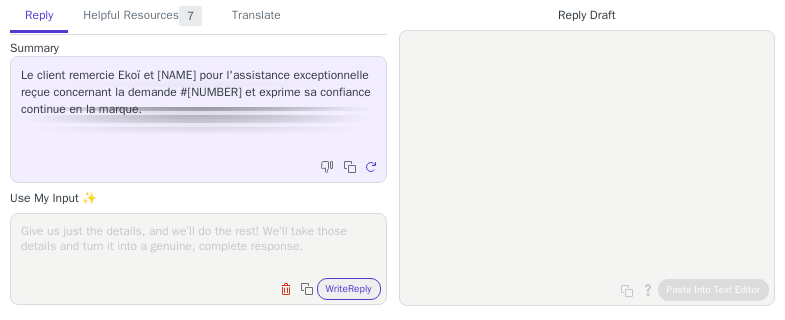 click at bounding box center (198, 246) 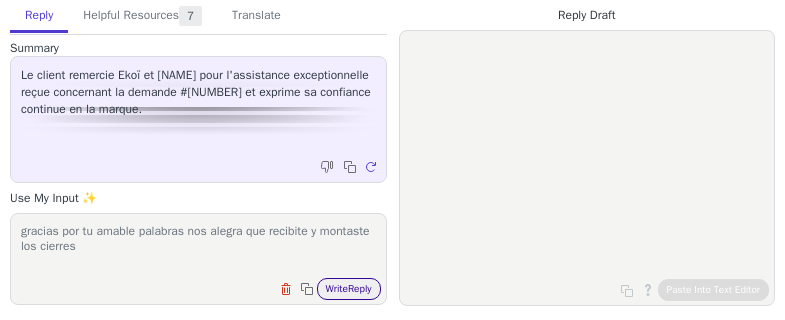 type on "gracias por tu amable palabras nos alegra que recibite y montaste los cierres" 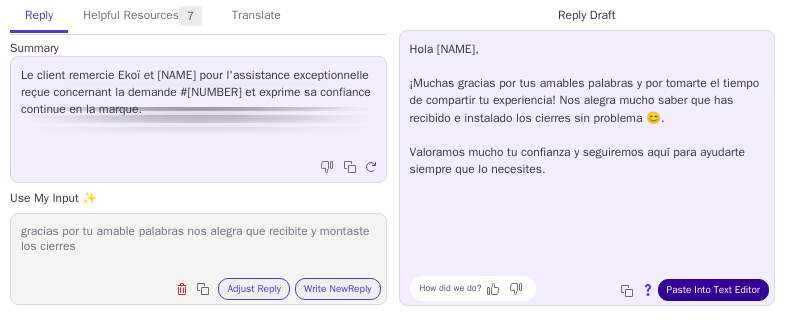 click on "Paste Into Text Editor" at bounding box center [713, 290] 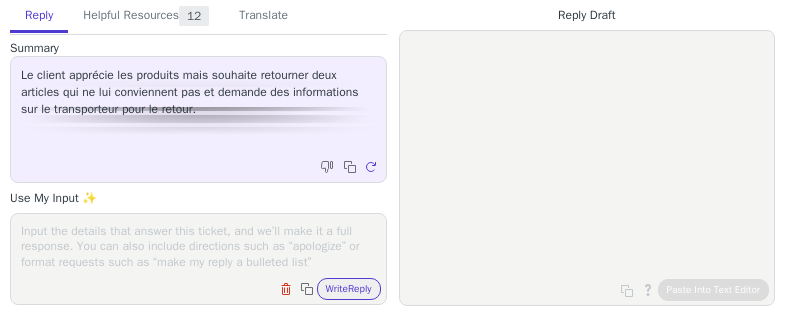 scroll, scrollTop: 0, scrollLeft: 0, axis: both 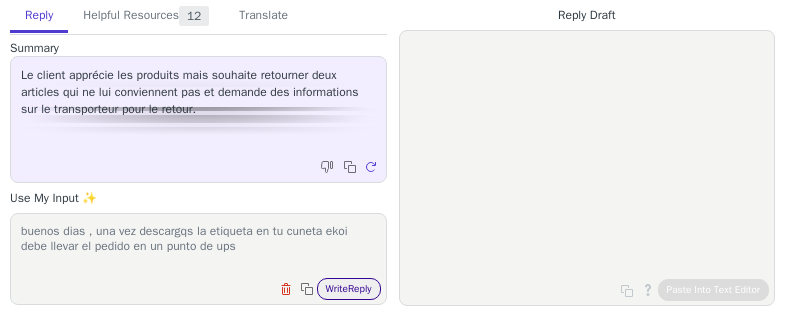 type on "buenos dias , una vez descargqs la etiqueta en tu cuneta ekoi debe llevar el pedido en un punto de ups" 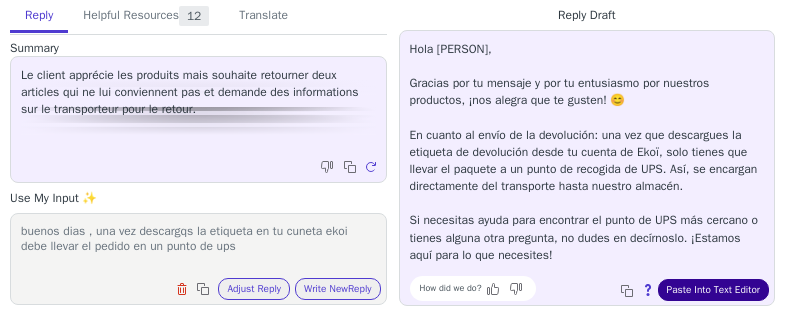 click on "Paste Into Text Editor" at bounding box center [713, 290] 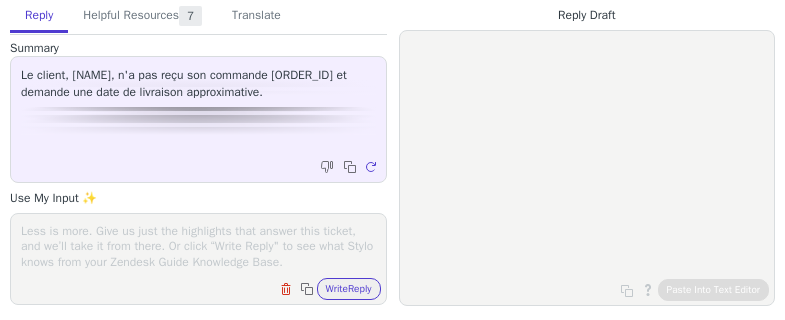 scroll, scrollTop: 0, scrollLeft: 0, axis: both 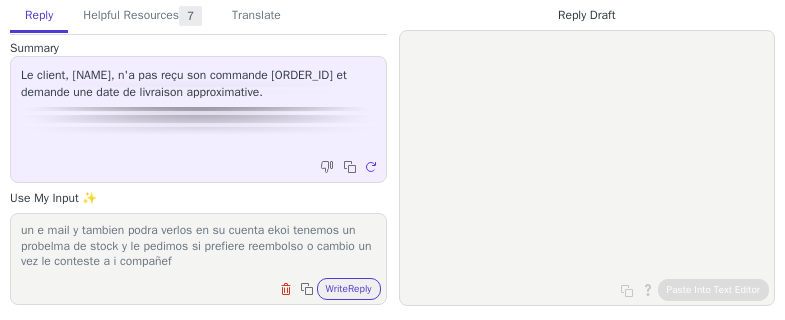 click on "buenos dias [NAME] el dia [DATE] mi compañera [NAME] le envio un e mail y tambien podra verlos en su cuenta ekoi tenemos un probelma de stock y le pedimos si prefiere reembolso o cambio un vez le conteste a i compañef" at bounding box center (198, 246) 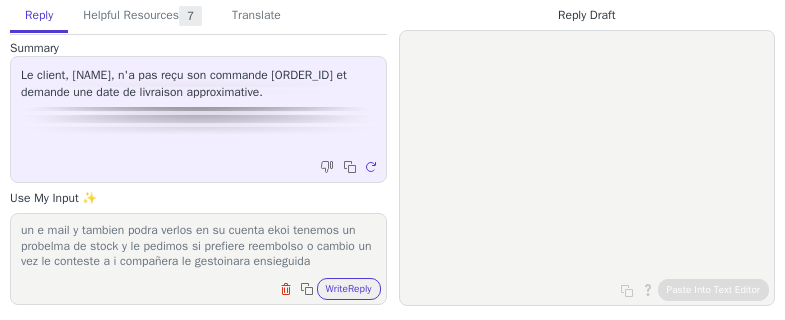 type on "buenos dias [NAME] el dia [DATE] mi compañera [NAME] le envio un e mail y tambien podra verlos en su cuenta ekoi tenemos un probelma de stock y le pedimos si prefiere reembolso o cambio un vez le conteste a i compañera le gestoinara ensieguida" 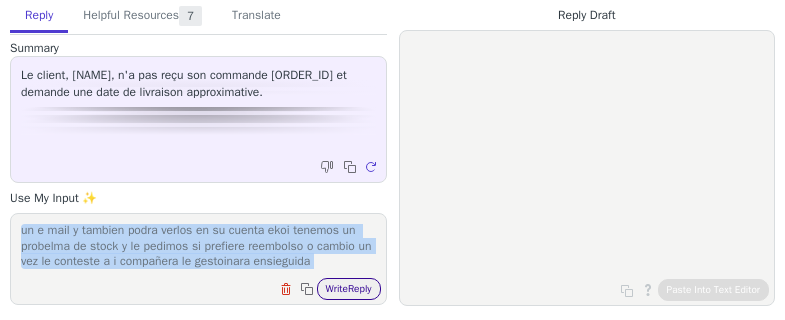click on "buenos dias david el dia 27/04 mi compañera julie le envio un e mail y tambien podra verlos en su cuenta ekoi tenemos un probelma de stock y le pedimos si prefiere reembolso o cambio un vez le conteste a i compañera le gestoinara ensieguida  Clear field Copy to clipboard Write  Reply" at bounding box center (198, 259) 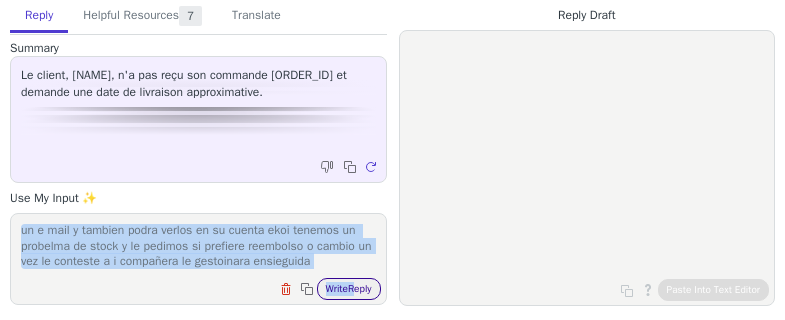 click on "Write  Reply" at bounding box center [349, 289] 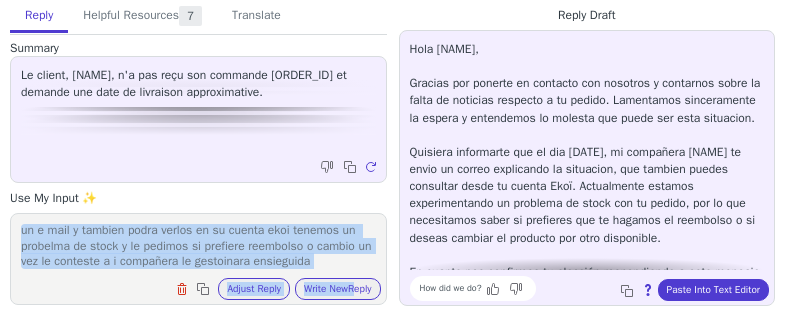 scroll, scrollTop: 96, scrollLeft: 0, axis: vertical 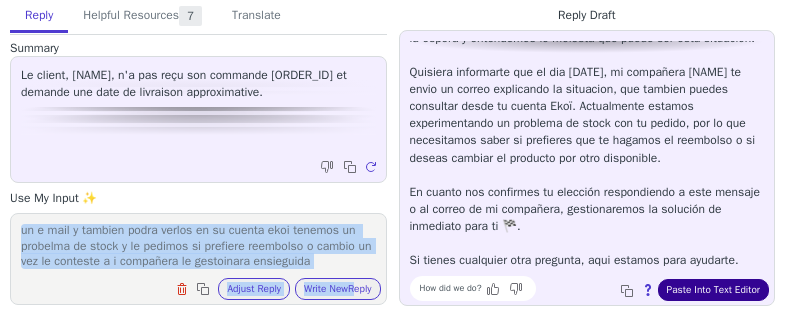 click on "Paste Into Text Editor" at bounding box center [713, 290] 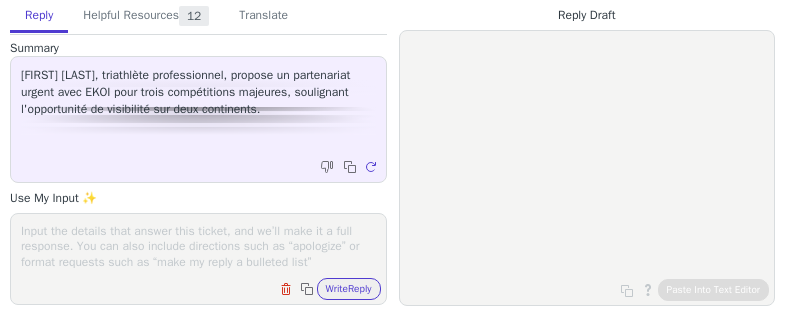 scroll, scrollTop: 0, scrollLeft: 0, axis: both 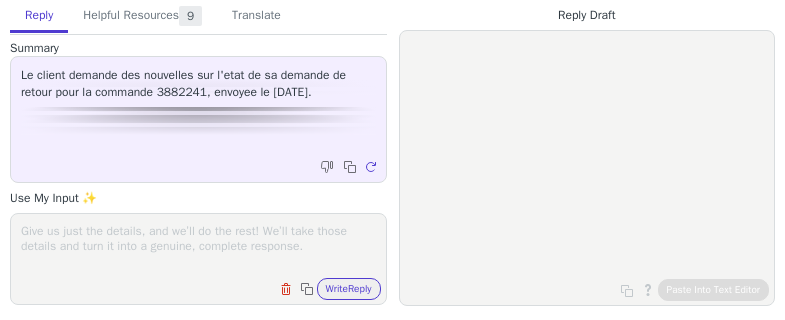 click at bounding box center (198, 246) 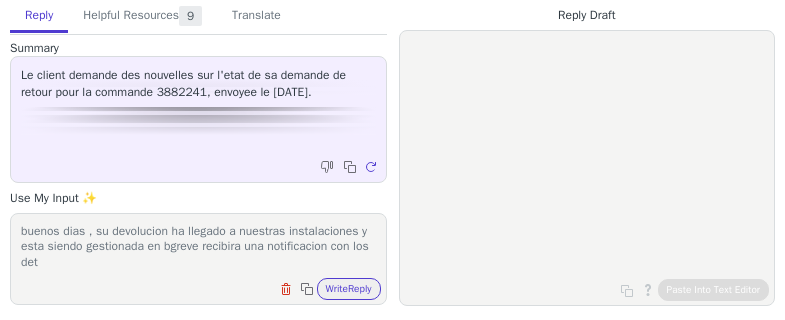 scroll, scrollTop: 1, scrollLeft: 0, axis: vertical 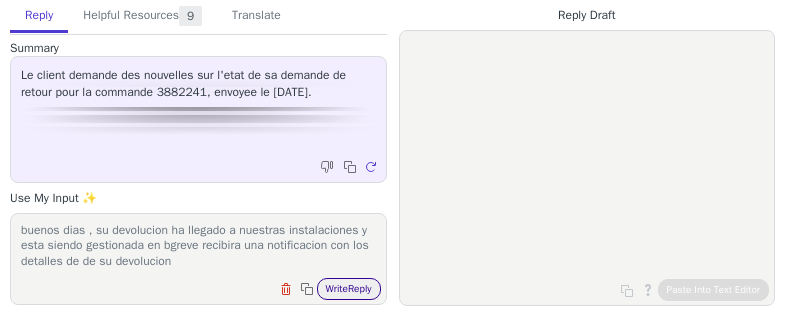 type on "buenos dias , su devolucion ha llegado a nuestras instalaciones y esta siendo gestionada en bgreve recibira una notificacion con los detalles de de su devolucion" 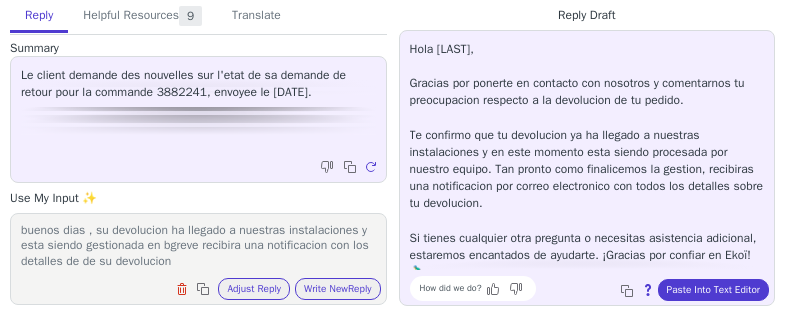 scroll, scrollTop: 11, scrollLeft: 0, axis: vertical 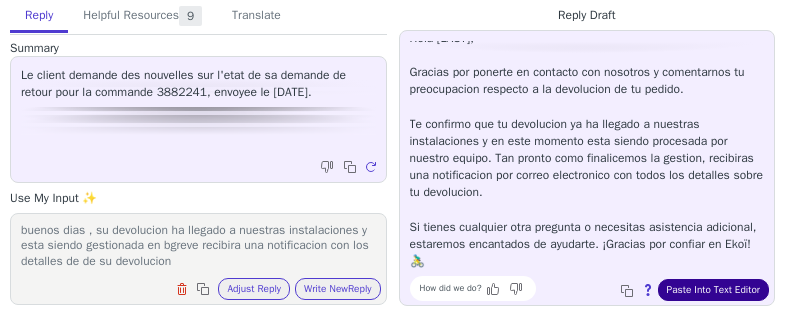 click on "Paste Into Text Editor" at bounding box center (713, 290) 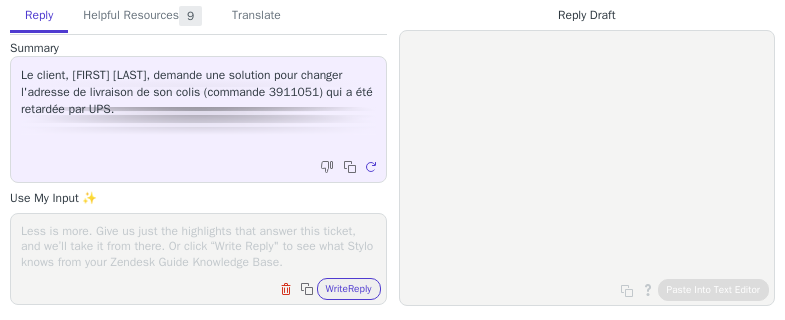 scroll, scrollTop: 0, scrollLeft: 0, axis: both 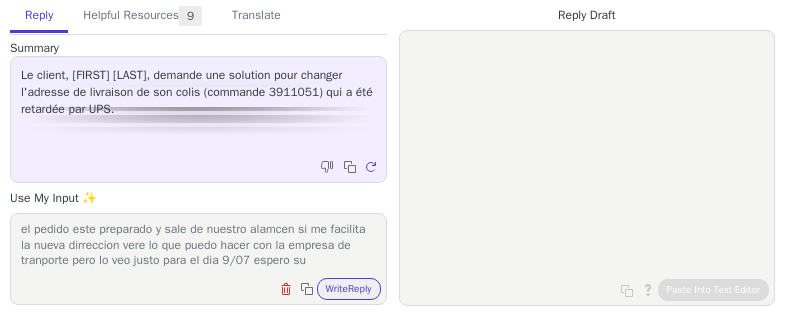 type on "buenos dias tal como indicamos en la pagina son 24h 48h una vez el pedido este preparado y sale de nuestro alamcen si me facilita la nueva dirreccion vere lo que puedo hacer con la empresa de tranporte pero lo veo justo para el dia 9/07 espero su" 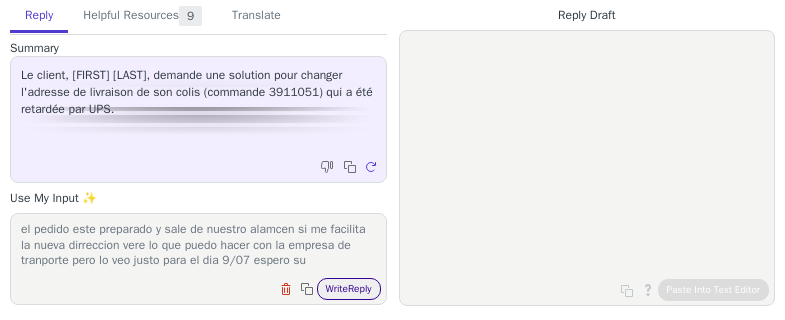 click on "Write  Reply" at bounding box center (349, 289) 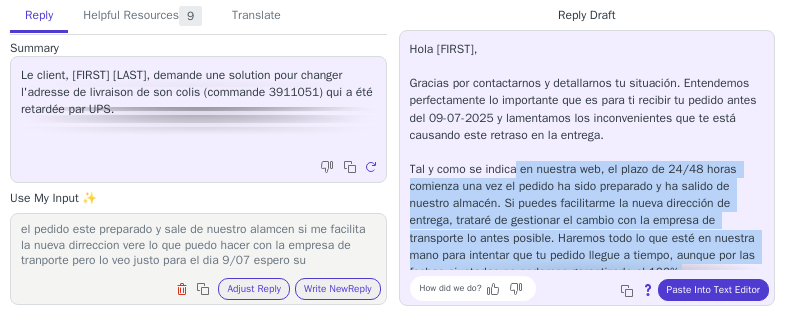 scroll, scrollTop: 96, scrollLeft: 0, axis: vertical 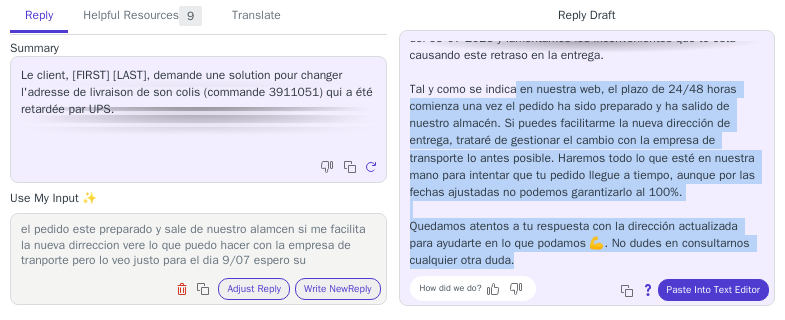 drag, startPoint x: 513, startPoint y: 166, endPoint x: 601, endPoint y: 256, distance: 125.872955 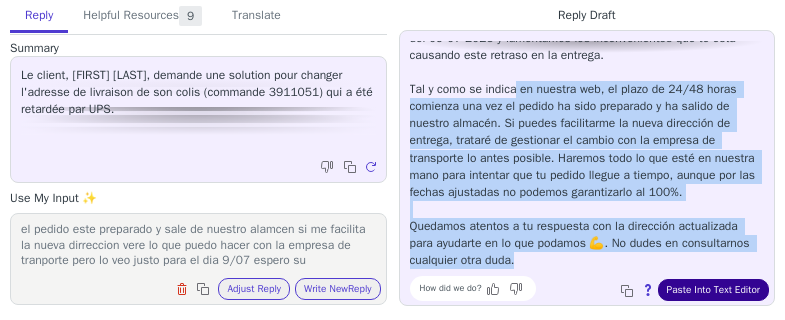 click on "Paste Into Text Editor" at bounding box center (713, 290) 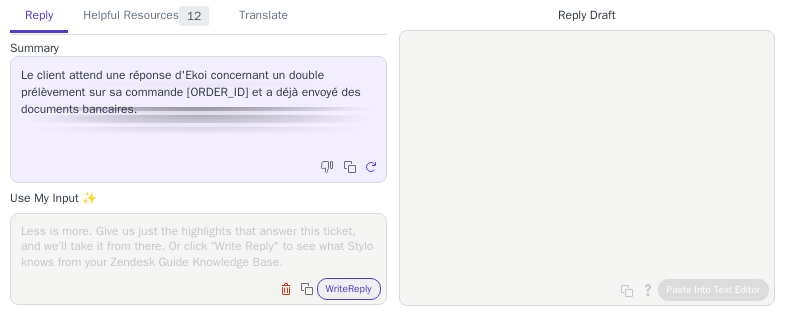 scroll, scrollTop: 0, scrollLeft: 0, axis: both 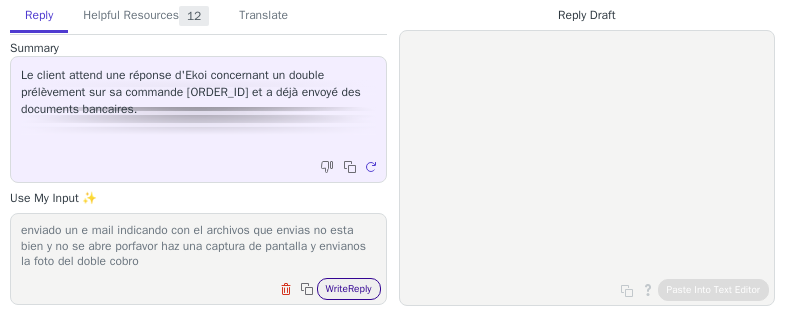 type on "buenos dias , tanto yo como mi compañero [PERSON] te hemos enviado un e mail indicando con el archivos que envias no esta bien y no se abre porfavor haz una captura de pantalla y envianos la foto del doble cobro" 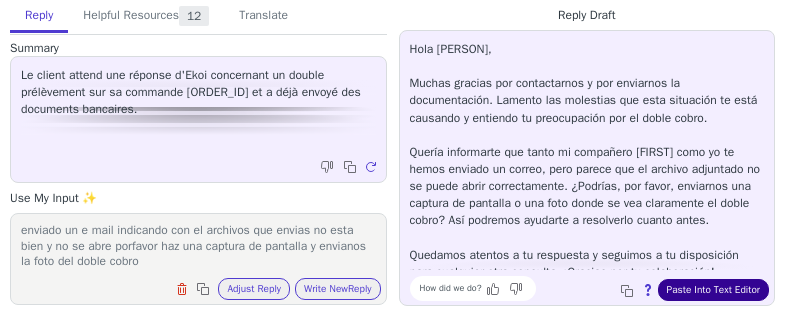 click on "Paste Into Text Editor" at bounding box center [713, 290] 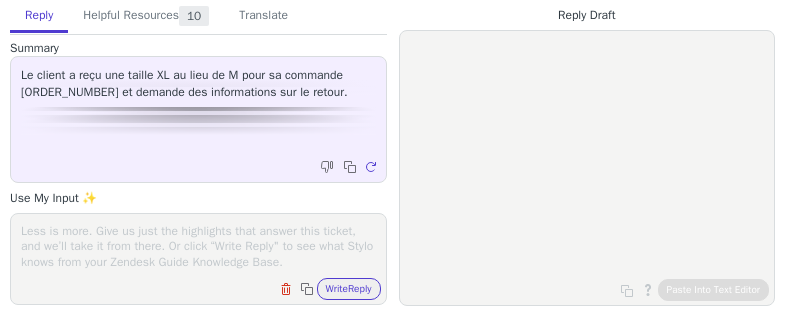 scroll, scrollTop: 0, scrollLeft: 0, axis: both 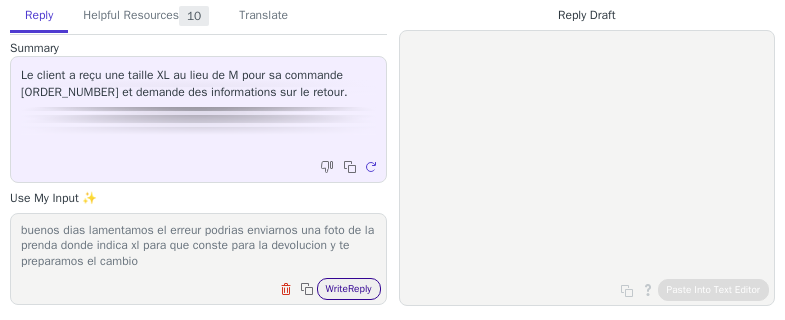 type on "buenos dias lamentamos el erreur podrias enviarnos una foto de la prenda donde indica xl para que conste para la devolucion y te preparamos el cambio" 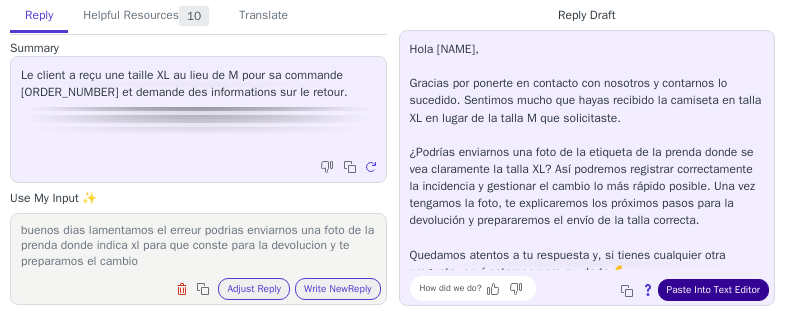 click on "Paste Into Text Editor" at bounding box center [713, 290] 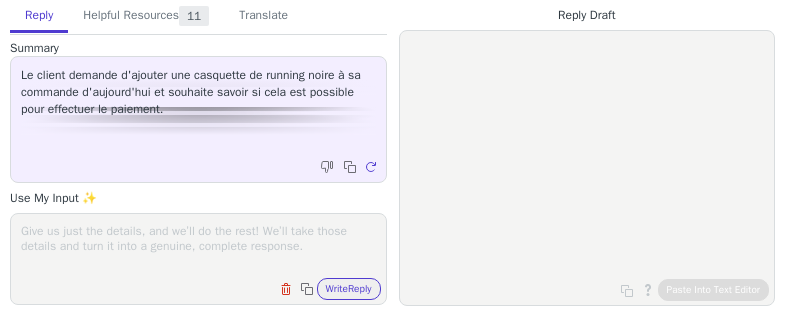 scroll, scrollTop: 0, scrollLeft: 0, axis: both 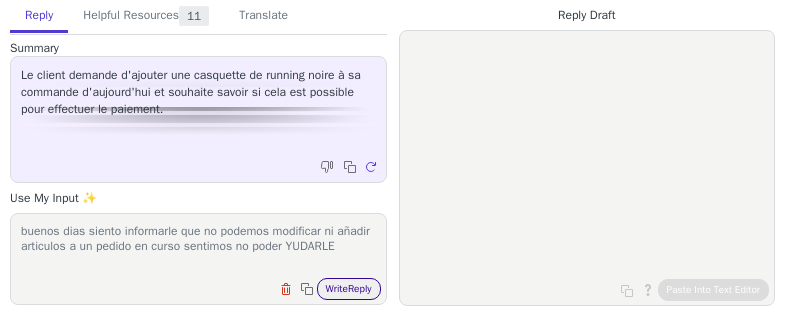type on "buenos dias siento informarle que no podemos modificar ni añadir articulos a un pedido en curso sentimos no poder YUDARLE" 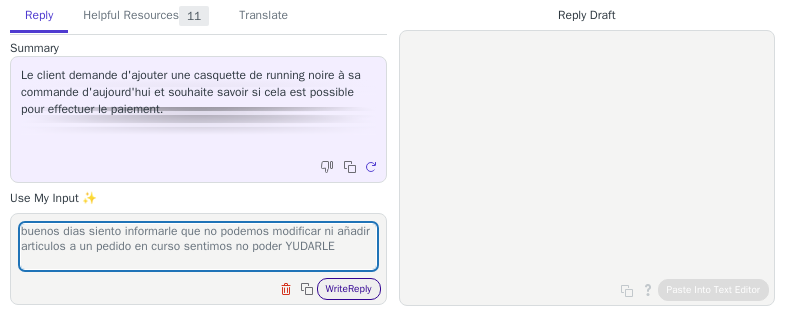 click on "Write  Reply" at bounding box center [349, 289] 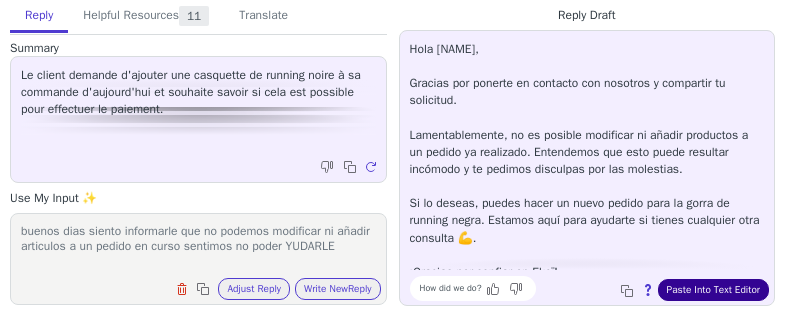 click on "Paste Into Text Editor" at bounding box center [713, 290] 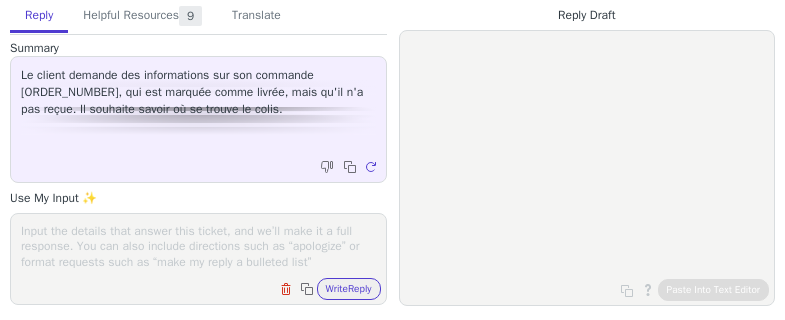 scroll, scrollTop: 0, scrollLeft: 0, axis: both 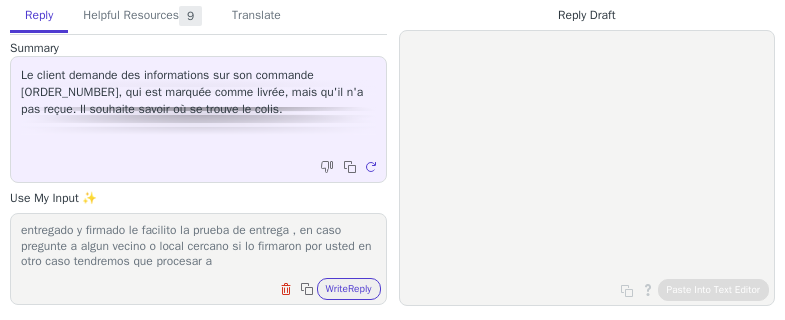click on "buenos dias , nos indica la empresa de transporte que fue entregado y firmado le facilito la prueba de entrega , en caso pregunte a algun vecino o local cercano si lo firmaron por usted en otro caso tendremos que procesar a" at bounding box center (198, 246) 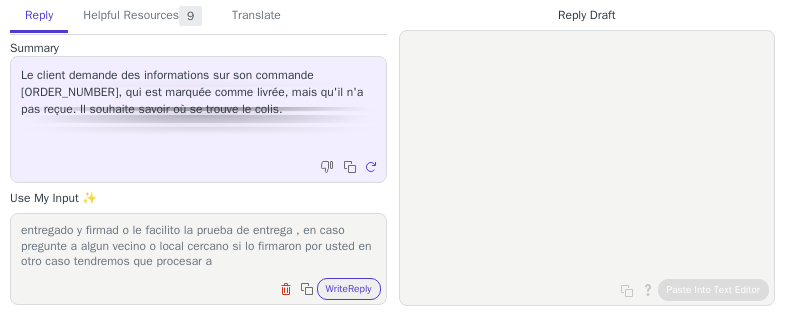 scroll, scrollTop: 14, scrollLeft: 0, axis: vertical 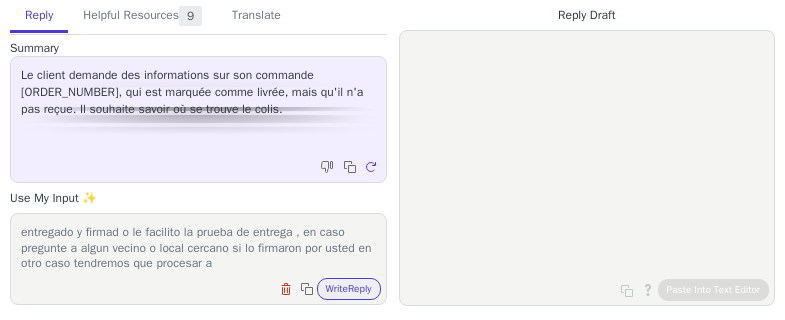 click on "buenos dias , nos indica la empresa de transporte que fue entregado y firmad o le facilito la prueba de entrega , en caso pregunte a algun vecino o local cercano si lo firmaron por usted en otro caso tendremos que procesar a" at bounding box center (198, 246) 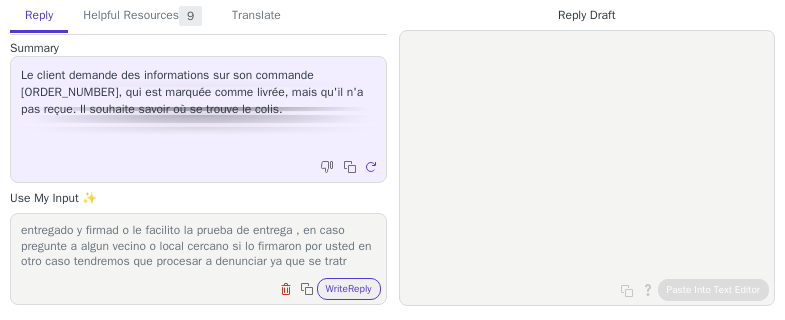 scroll, scrollTop: 32, scrollLeft: 0, axis: vertical 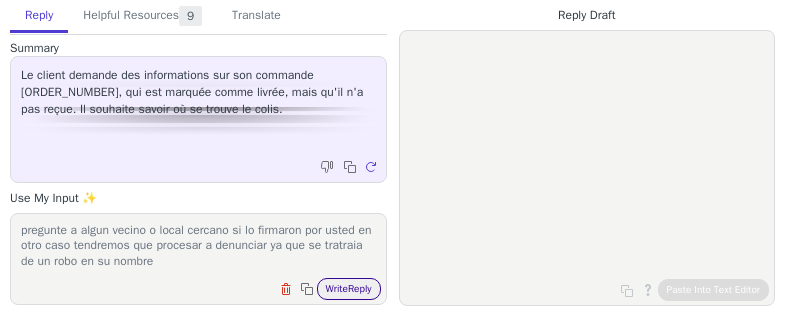 type on "buenos dias , nos indica la empresa de transporte que fue entregado y firmad o le facilito la prueba de entrega , en caso pregunte a algun vecino o local cercano si lo firmaron por usted en otro caso tendremos que procesar a denunciar ya que se tratraia de un robo en su nombre" 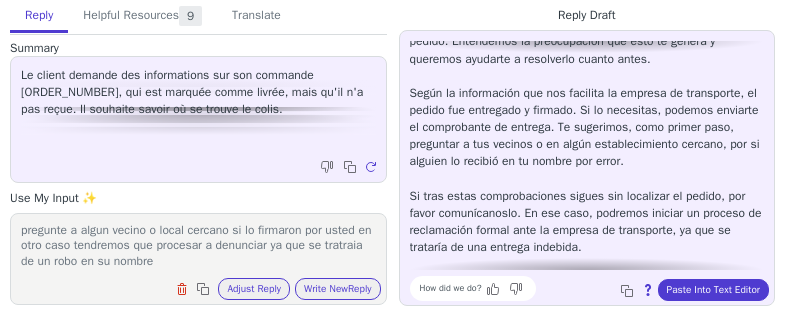 scroll, scrollTop: 96, scrollLeft: 0, axis: vertical 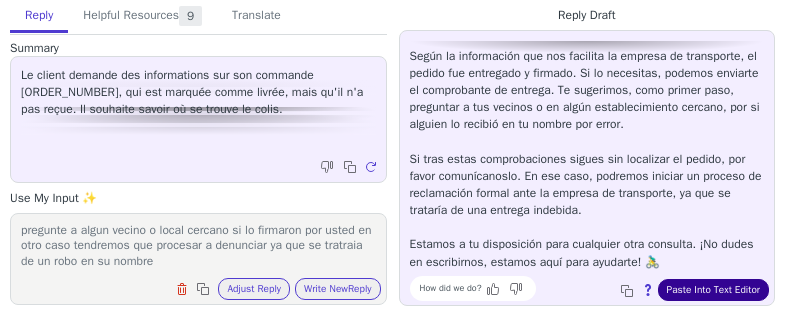 click on "Paste Into Text Editor" at bounding box center (713, 290) 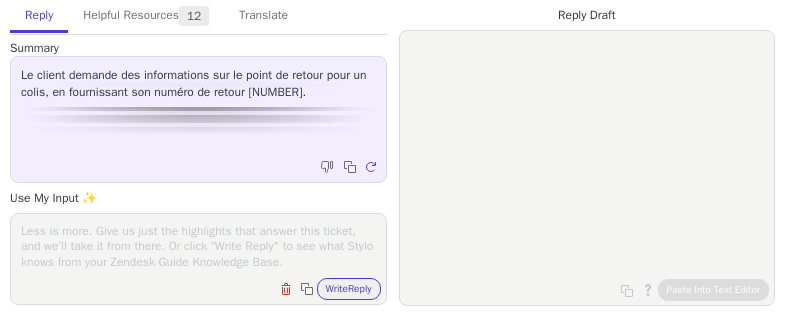 scroll, scrollTop: 0, scrollLeft: 0, axis: both 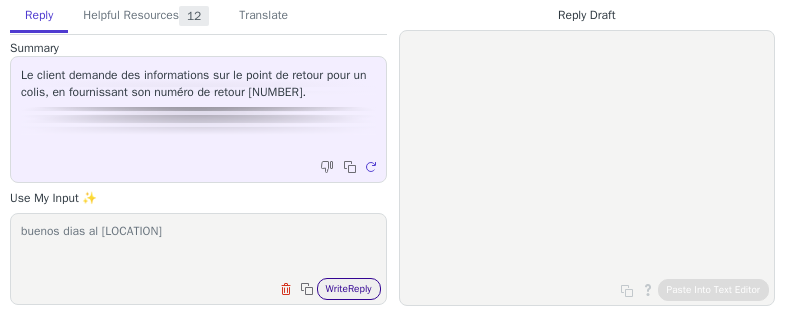 type on "buenos dias al [LOCATION]" 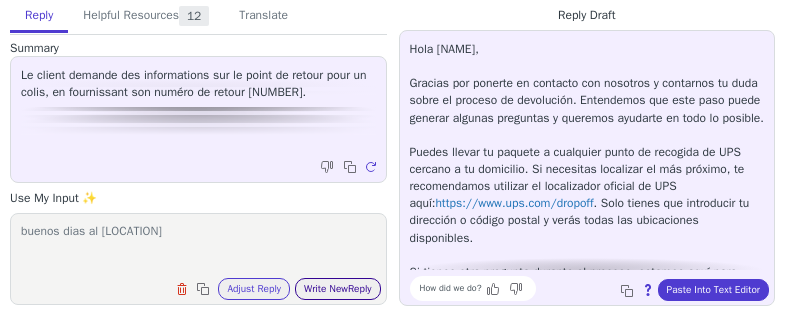 click on "Write New  Reply" at bounding box center [338, 289] 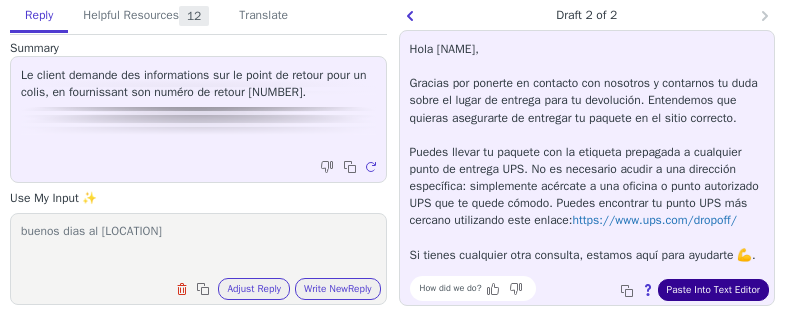 click on "Paste Into Text Editor" at bounding box center [713, 290] 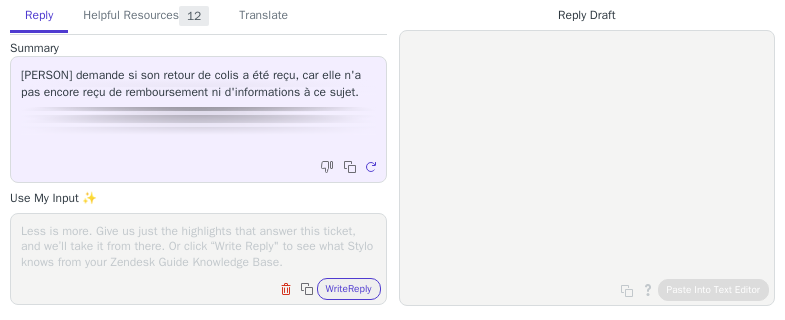 scroll, scrollTop: 0, scrollLeft: 0, axis: both 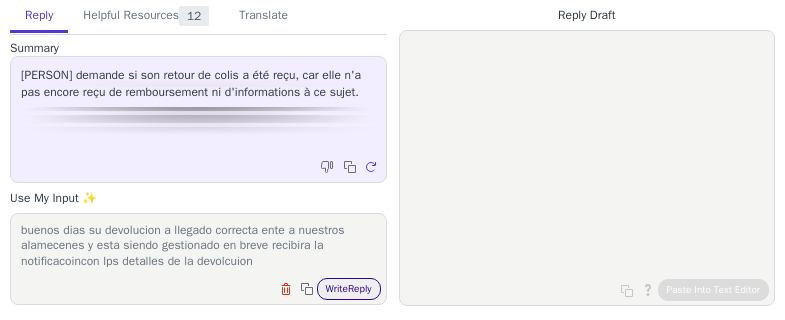type on "buenos dias su devolucion a llegado correcta ente a nuestros alamecenes y esta siendo gestionado en breve recibira la notificacoincon lps detalles de la devolcuion" 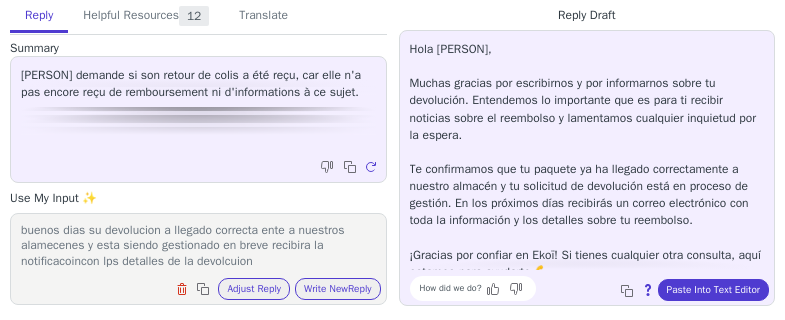 scroll, scrollTop: 11, scrollLeft: 0, axis: vertical 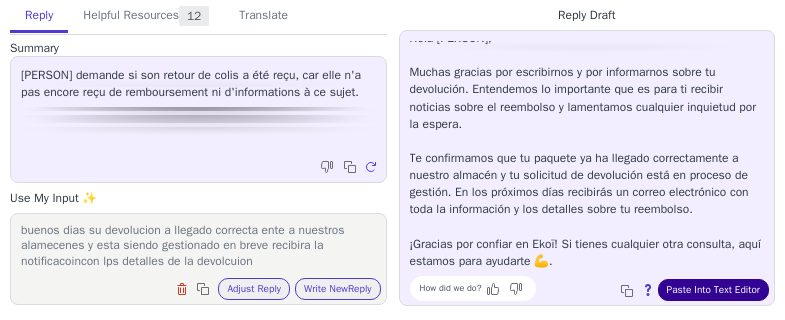 click on "Paste Into Text Editor" at bounding box center [713, 290] 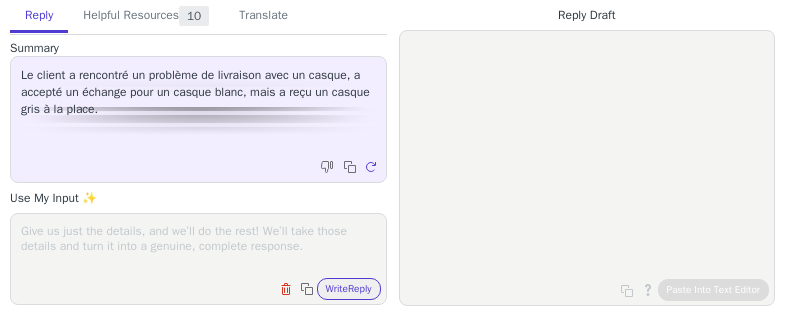 scroll, scrollTop: 0, scrollLeft: 0, axis: both 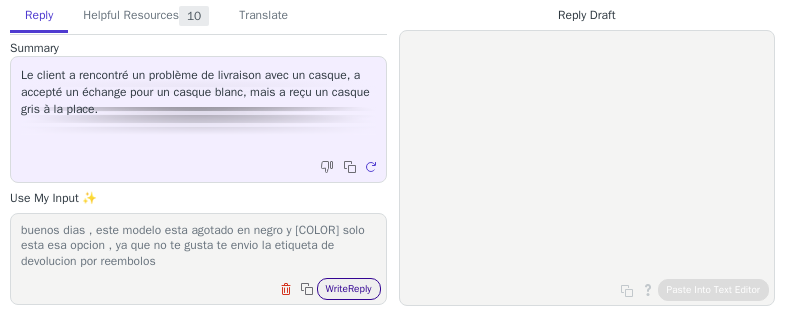 type on "buenos dias , este modelo esta agotado en negro y [COLOR] solo esta esa opcion , ya que no te gusta te envio la etiqueta de devolucion por reembolos" 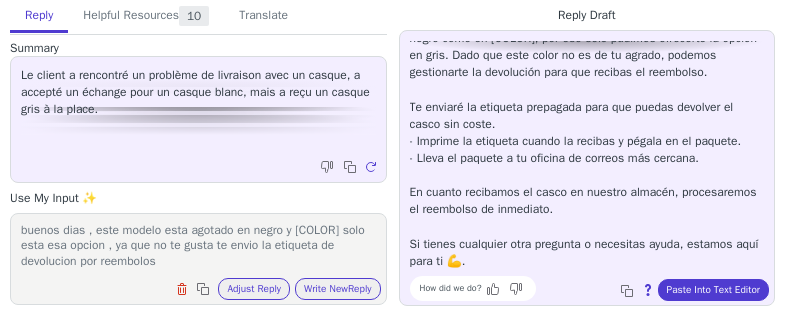 scroll, scrollTop: 148, scrollLeft: 0, axis: vertical 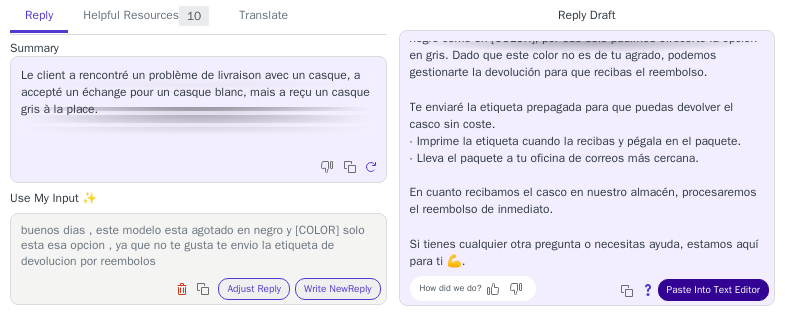 click on "Paste Into Text Editor" at bounding box center (713, 290) 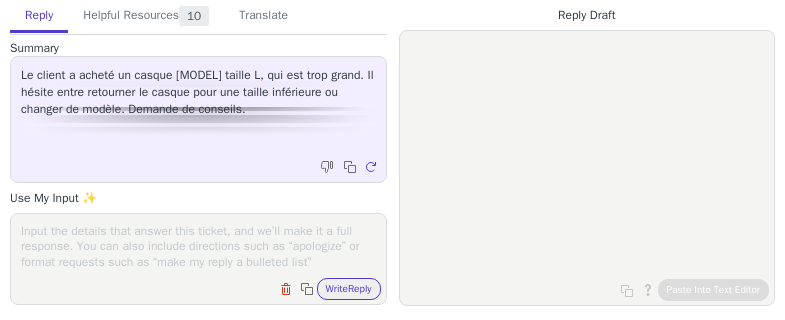scroll, scrollTop: 0, scrollLeft: 0, axis: both 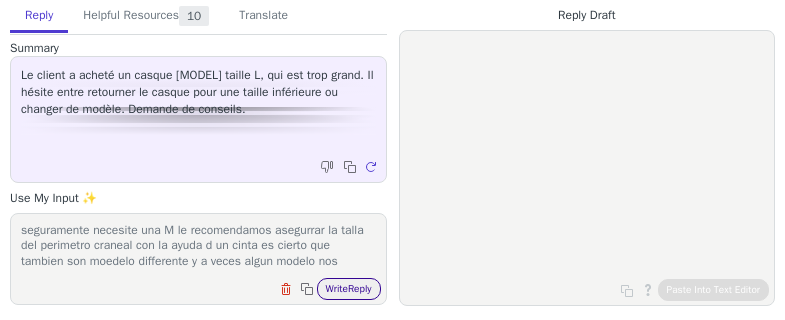 type on "buenos dias , los cacso tiene tallage diffrenete en el [NUMBER] hay [NUMBER] tallas y en el [NUMBER] [NUMBER] tallas por lo que seguramente necesite una M le recomendamos asegurrar la talla del perimetro craneal con la ayuda d un cinta es cierto que tambien son moedelo differente y a veces algun modelo nos ajustan mejor que otros" 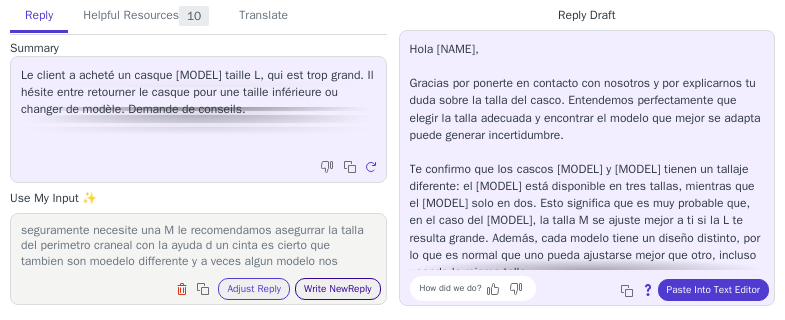 click on "Write New  Reply" at bounding box center [338, 289] 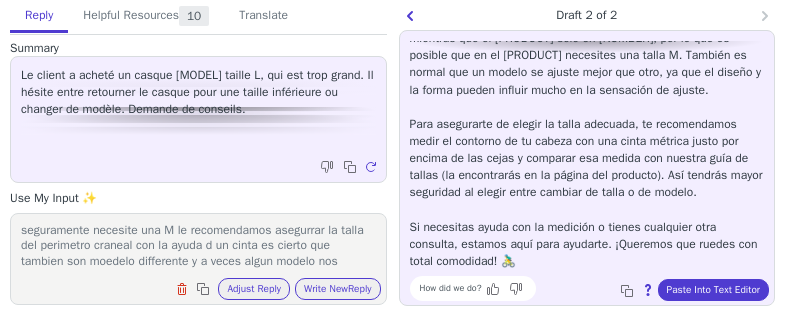 scroll, scrollTop: 147, scrollLeft: 0, axis: vertical 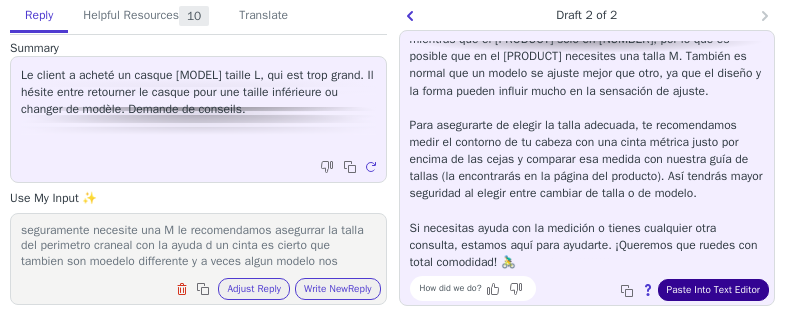 click on "Paste Into Text Editor" at bounding box center (713, 290) 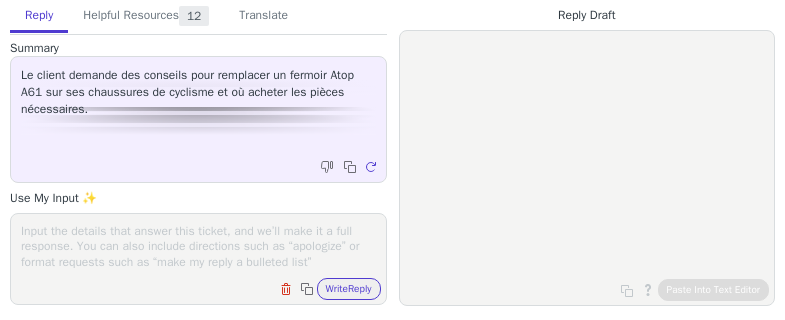 scroll, scrollTop: 0, scrollLeft: 0, axis: both 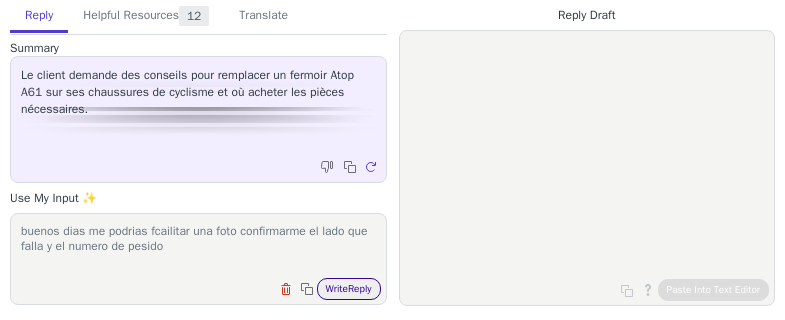 type on "buenos dias me podrias fcailitar una foto confirmarme el lado que falla y el numero de pesido" 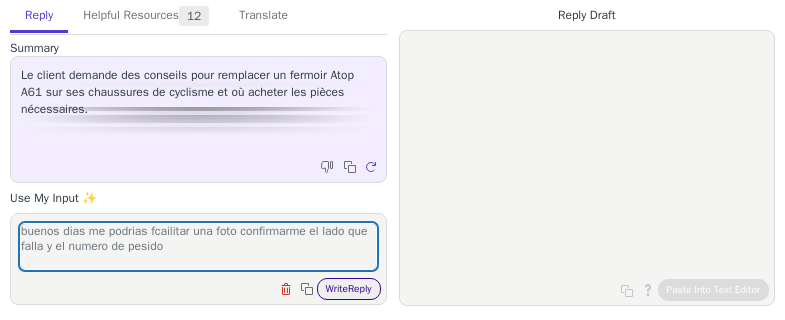 click on "Write  Reply" at bounding box center [349, 289] 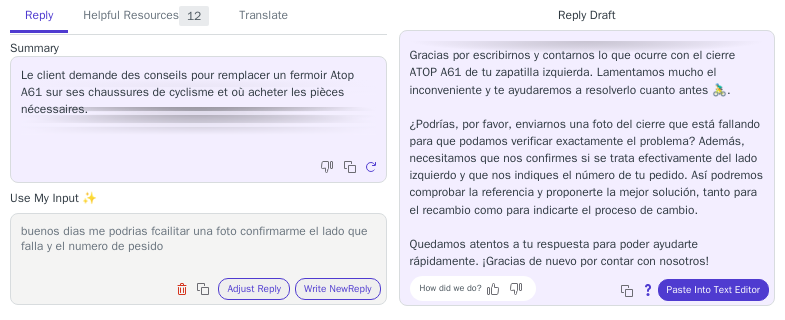 scroll, scrollTop: 44, scrollLeft: 0, axis: vertical 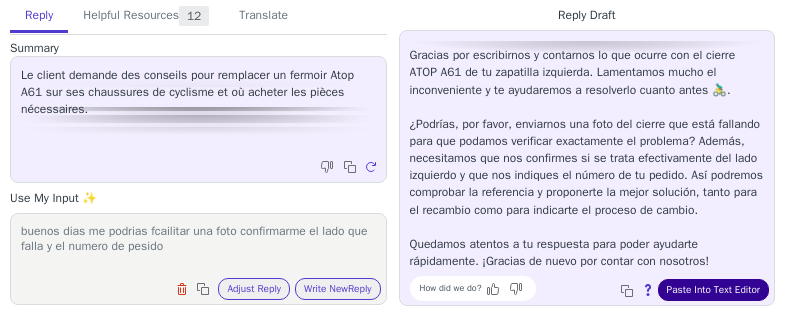 click on "Paste Into Text Editor" at bounding box center [713, 290] 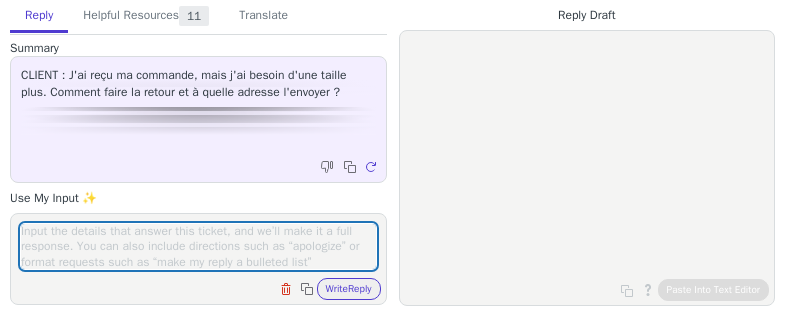 scroll, scrollTop: 0, scrollLeft: 0, axis: both 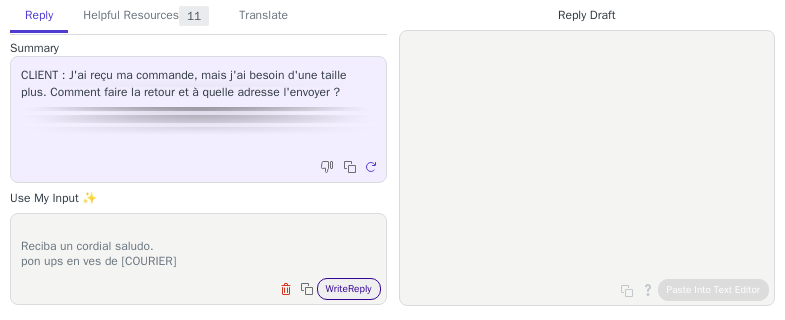 type on "Buenas XX XXX.
Puede gestionar la devolucion o  el cambio de talla usted mismo de manera muy sencilla:
Debe acceder a la página web de ekoi https://www.ekoi.es/es/autenticacion?back=my-account
Iniciar sesión en su cuenta de cliente. Después, pincha en devolución de un producto.
A continuación selecciona “ver detalles” en  el pedido sobre el cual quiere realizar el cambio o devolución. Selecciona el artículo y le da al simbolito + para añadir la cantidad.
Selecciona cambio de talla y selecciona la talla por la cual quiere hacer el cambio. Pulsa finalizar y le saldrá para descargar una etiqueta de [COURIER]  en pdf que debe imprimir y pegar en el embalaje.
Después deja el paquete en un punto de recogida de  [COURIER] y ya está.
En unos días recibiremos su envío y procesaremos el cambio de talla o el reembolso, lo que usted haya seleccionado.
Si tiene algún problema con este proceso, escríbame de nuevo y le ayudaré encantado :)
Reciba un cordial saludo.
pon ups en ves de [COURIER]" 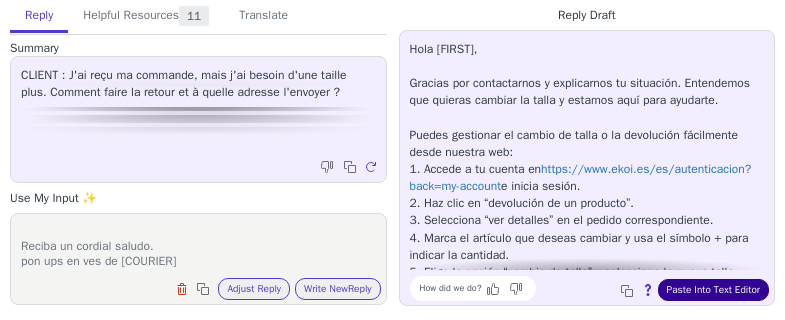 click on "Paste Into Text Editor" at bounding box center (713, 290) 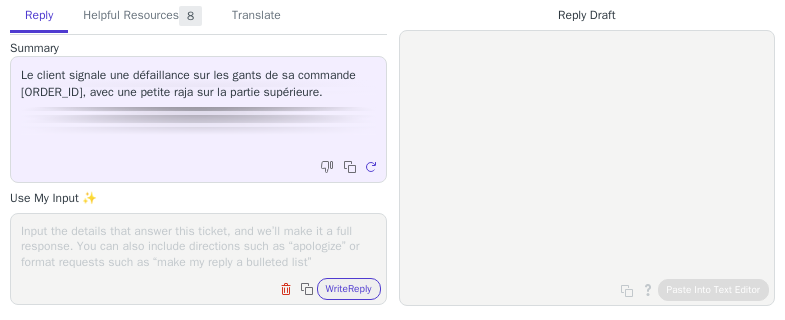 scroll, scrollTop: 0, scrollLeft: 0, axis: both 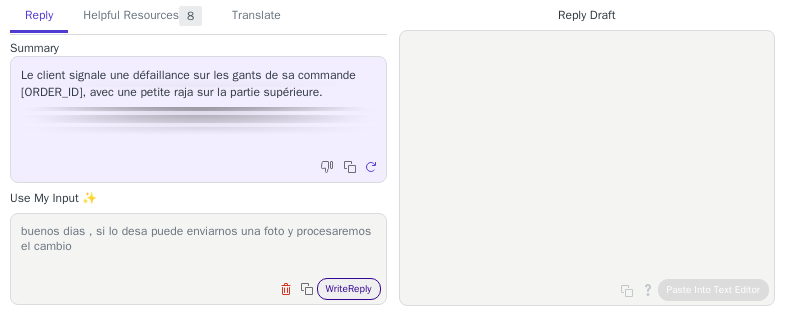 type on "buenos dias , si lo desa puede enviarnos una foto y procesaremos el cambio" 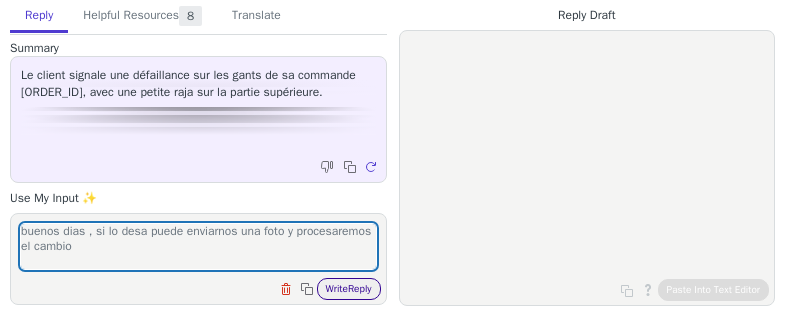 click on "Write  Reply" at bounding box center [349, 289] 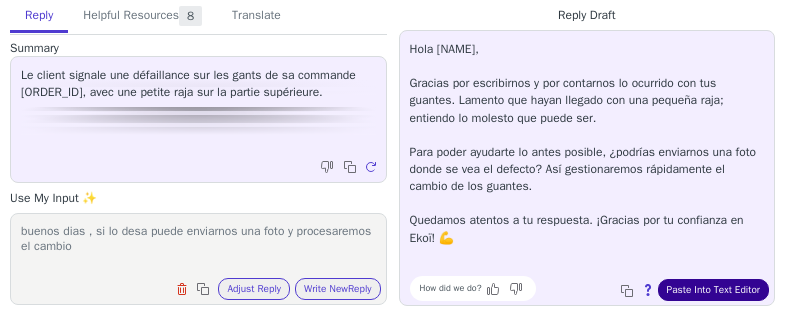 click on "Paste Into Text Editor" at bounding box center (713, 290) 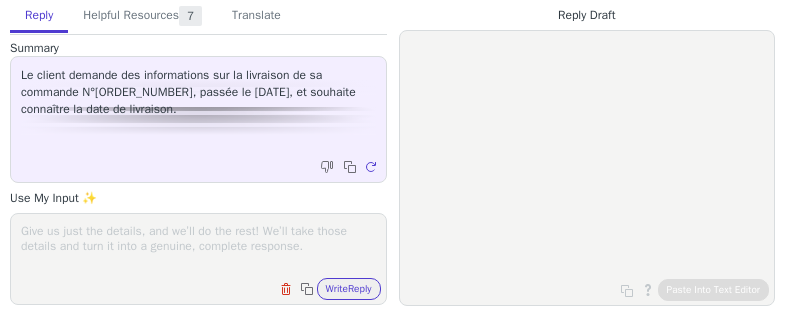 scroll, scrollTop: 0, scrollLeft: 0, axis: both 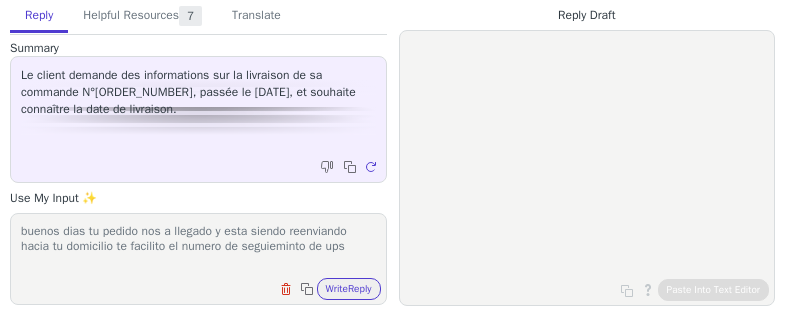 paste on "[TRACKING_NUMBER]" 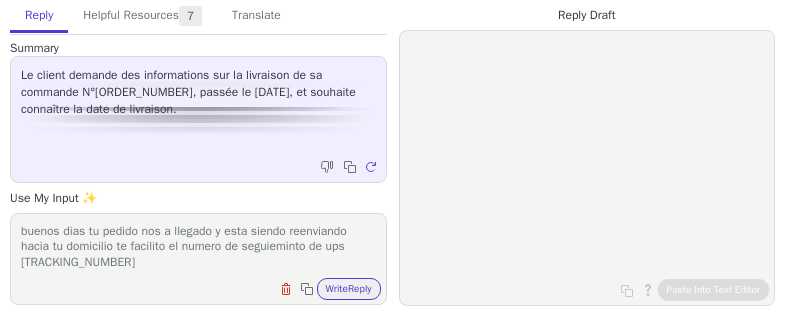 scroll, scrollTop: 1, scrollLeft: 0, axis: vertical 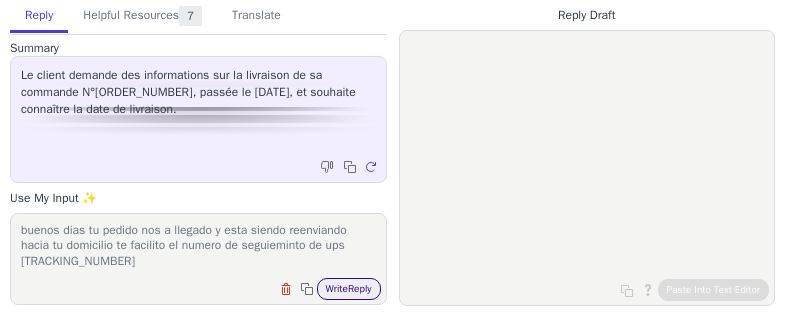 type on "buenos dias tu pedido nos a llegado y esta siendo reenviando hacia tu domicilio te facilito el numero de seguieminto de ups [TRACKING_NUMBER]" 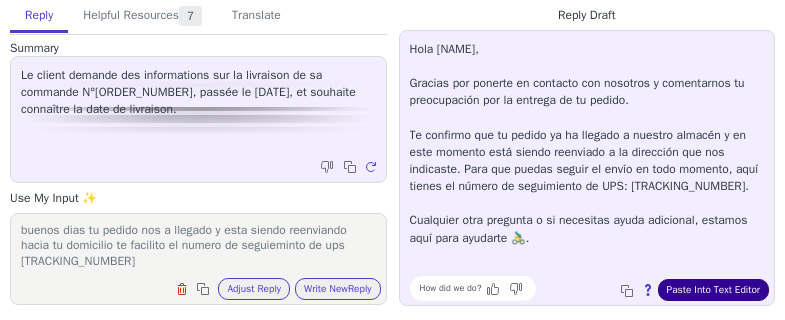 click on "Paste Into Text Editor" at bounding box center (713, 290) 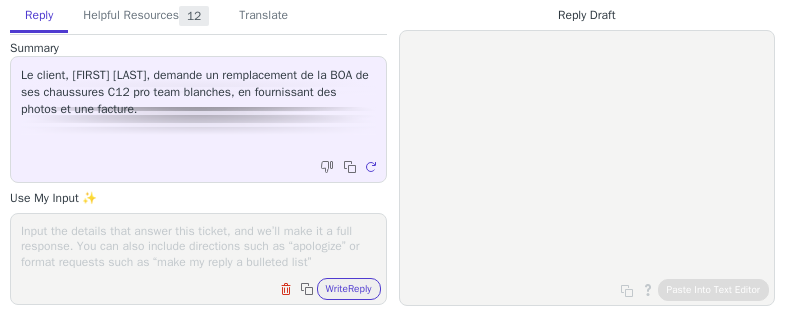 scroll, scrollTop: 0, scrollLeft: 0, axis: both 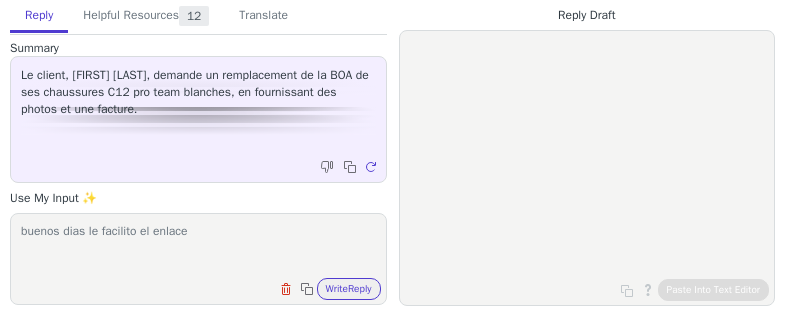 paste on "https://www.boafit.com/fr-fr/support" 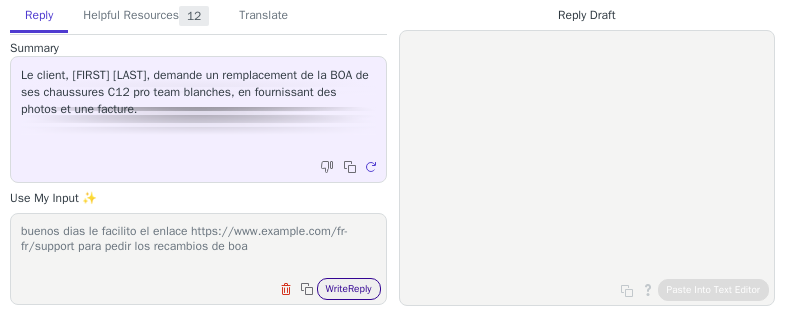 type on "buenos dias le facilito el enlace https://www.boafit.com/fr-fr/support para pedir los recambios de boa" 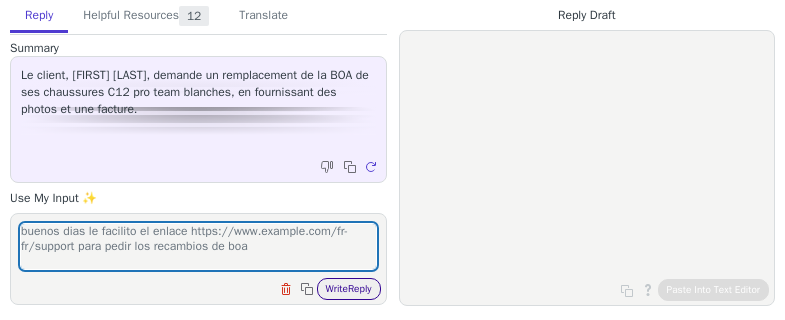 click on "Write  Reply" at bounding box center (349, 289) 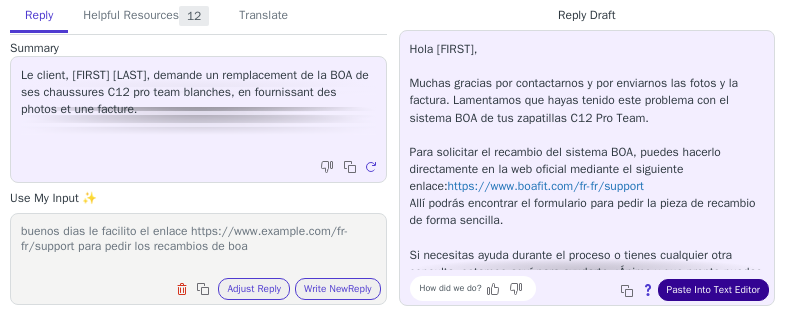 click on "Paste Into Text Editor" at bounding box center [713, 290] 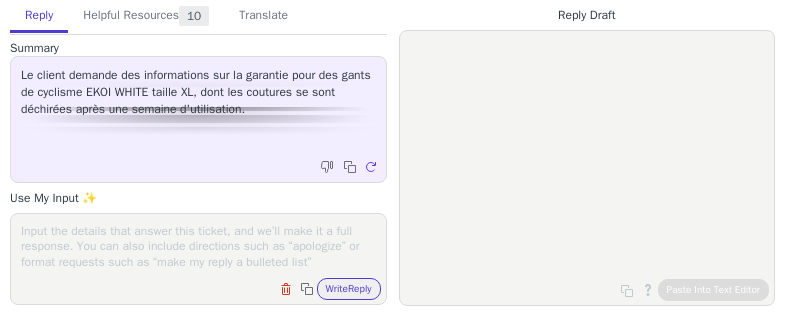 scroll, scrollTop: 0, scrollLeft: 0, axis: both 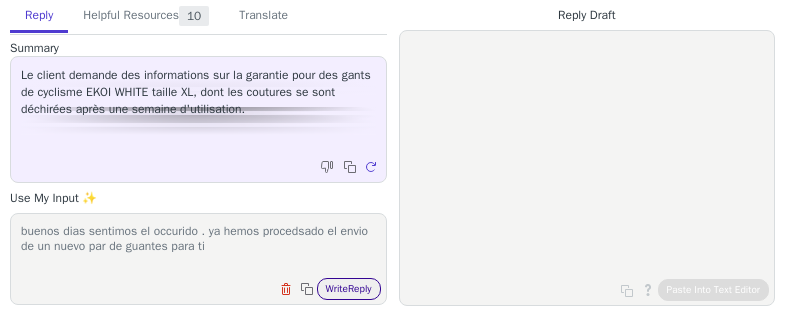 type on "buenos dias sentimos el occurido . ya hemos procedsado el envio de un nuevo par de guantes para ti" 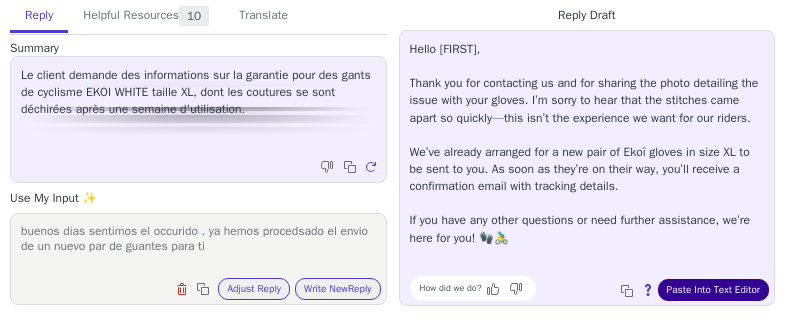 click on "Paste Into Text Editor" at bounding box center (713, 290) 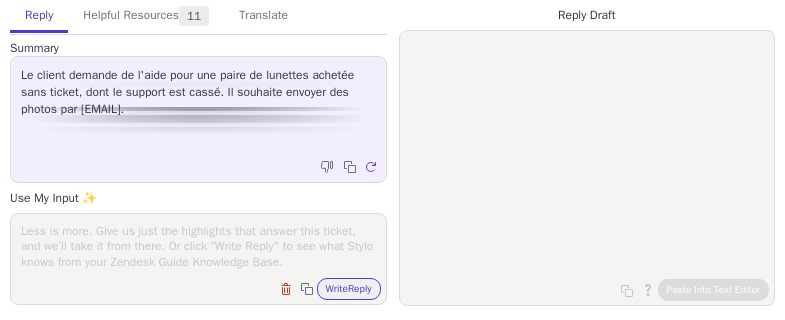 scroll, scrollTop: 0, scrollLeft: 0, axis: both 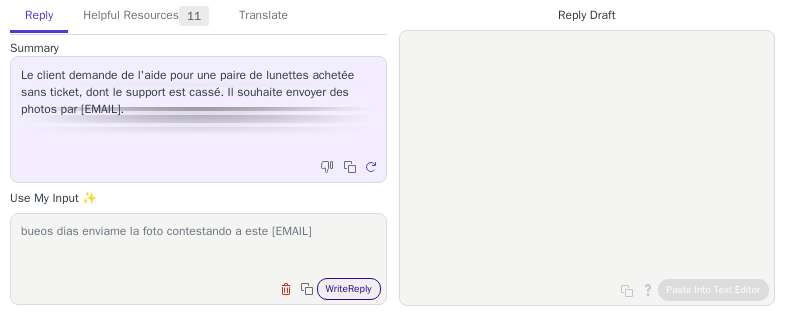 type on "bueos dias enviame la foto contestando a este [EMAIL]" 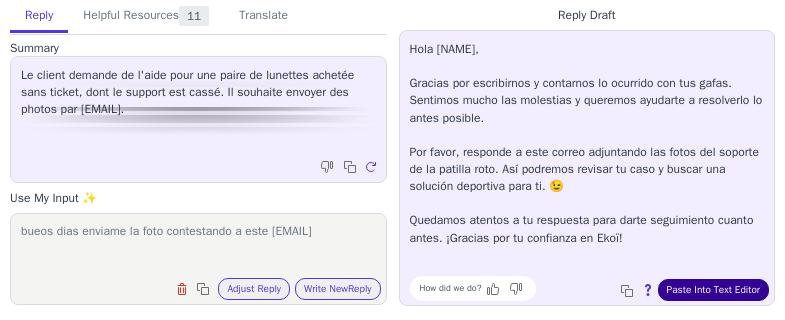 click on "Paste Into Text Editor" at bounding box center (713, 290) 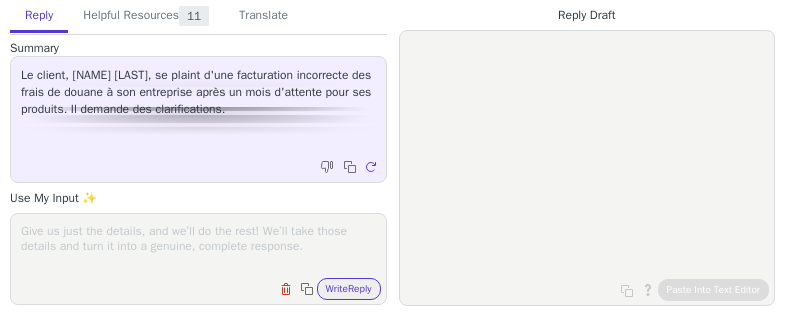 scroll, scrollTop: 0, scrollLeft: 0, axis: both 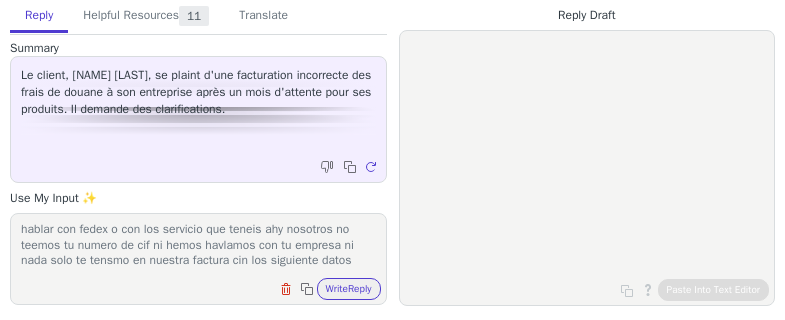 paste 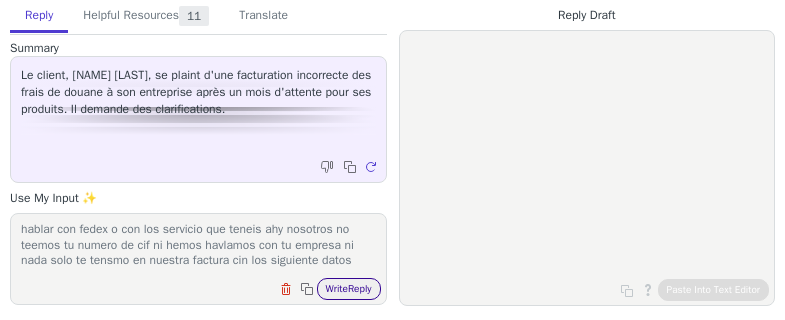 type on "buenos dias , nostros no enemos esos datos igual ahy tienes que hablar con fedex o con los servicio que teneis ahy nosotros no teemos tu numero de cif ni hemos havlamos con tu empresa ni nada solo te tensmo en nuestra factura cin los siguiente datos" 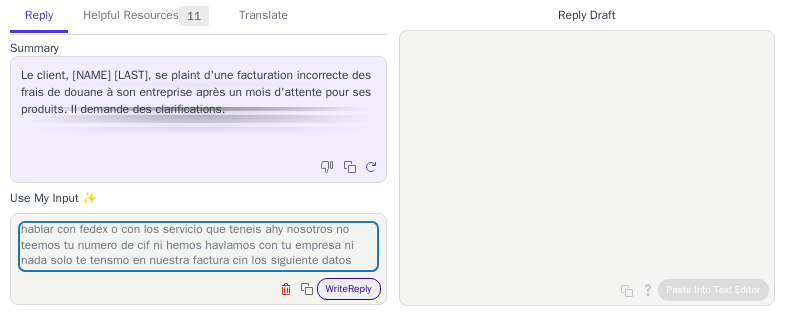 click on "Write  Reply" at bounding box center (349, 289) 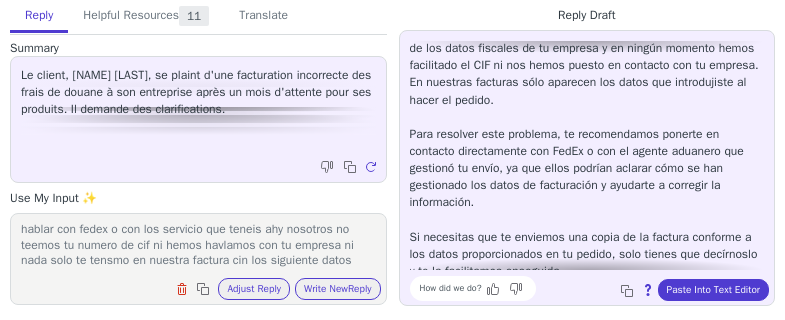 scroll, scrollTop: 200, scrollLeft: 0, axis: vertical 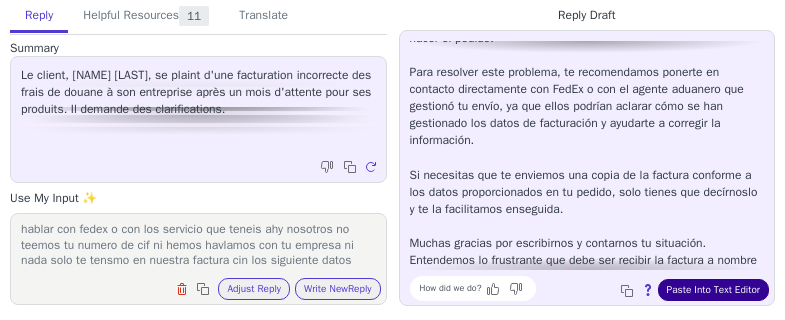 click on "Paste Into Text Editor" at bounding box center (713, 290) 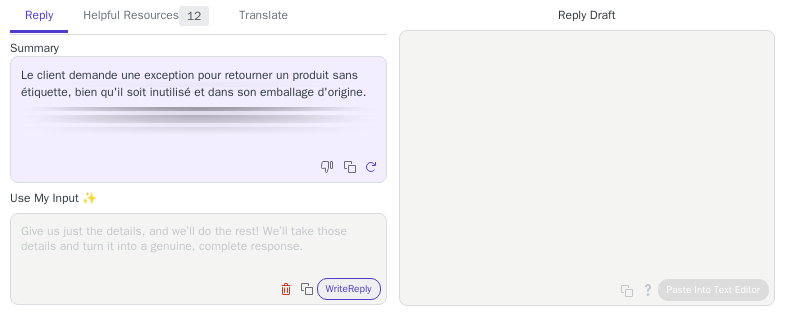 scroll, scrollTop: 0, scrollLeft: 0, axis: both 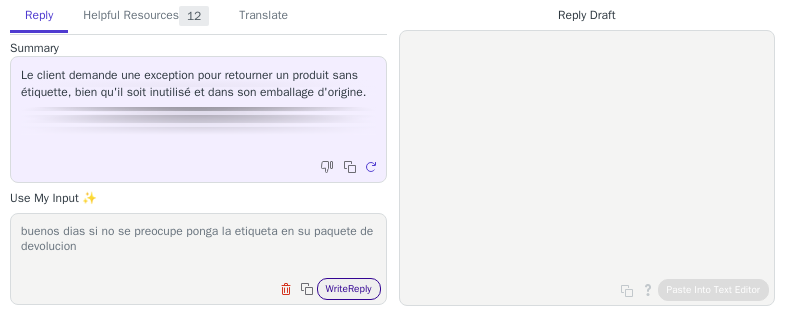 type on "buenos dias si no se preocupe ponga la etiqueta en su paquete de devolucion" 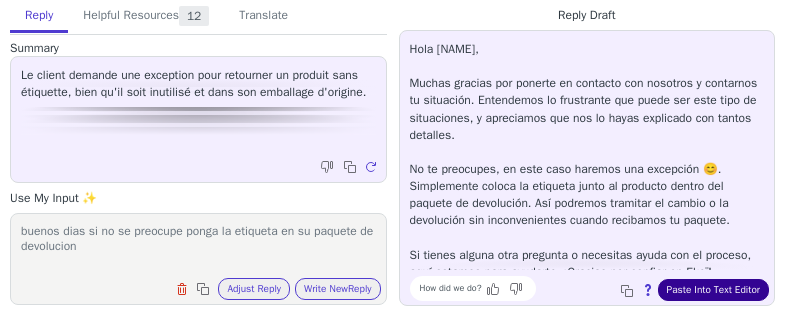 click on "Paste Into Text Editor" at bounding box center (713, 290) 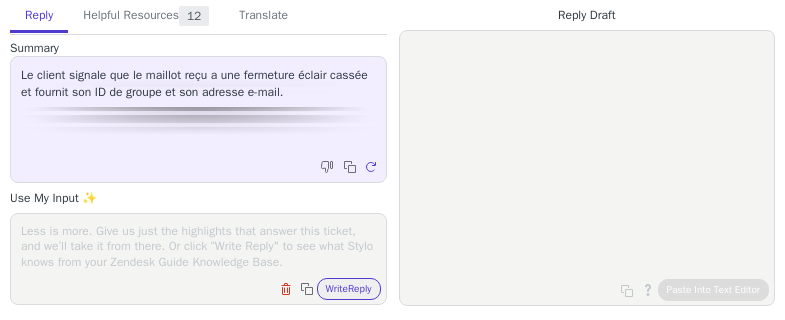 scroll, scrollTop: 0, scrollLeft: 0, axis: both 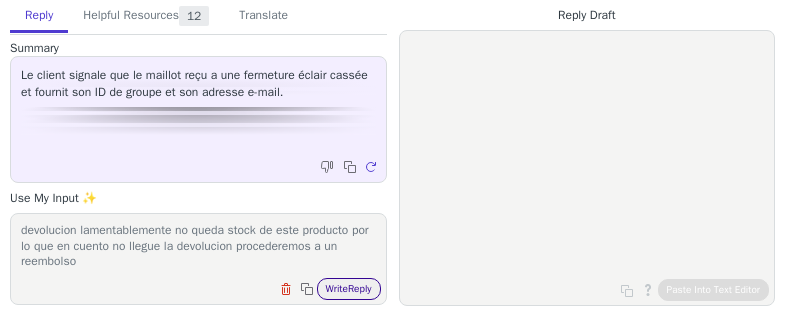 type on "buenos dias sentimos lo occurido , adjunto la etqiueta de devolucion lamentablemente no queda stock de este producto por lo que en cuento no llegue la devolucion procederemos a un reembolso" 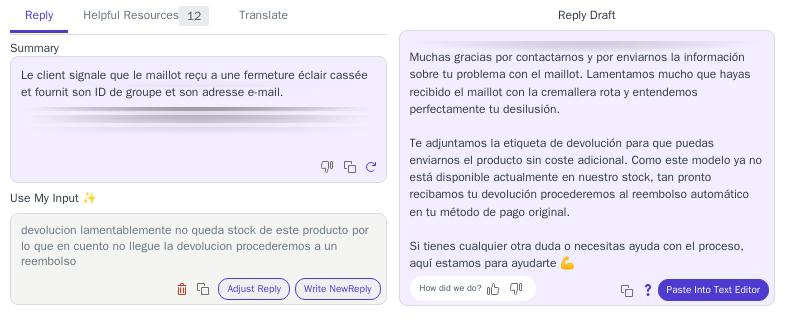 scroll, scrollTop: 28, scrollLeft: 0, axis: vertical 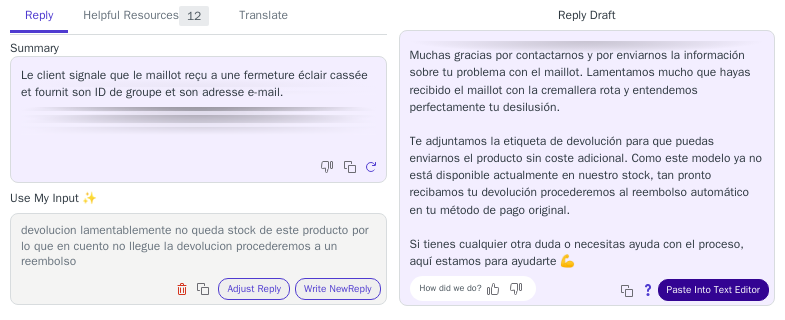 click on "Paste Into Text Editor" at bounding box center [713, 290] 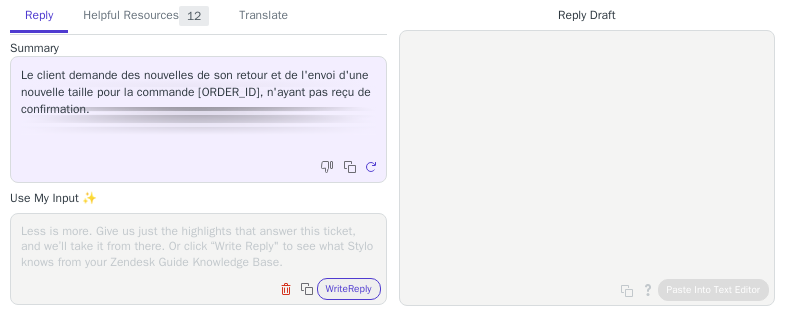 scroll, scrollTop: 0, scrollLeft: 0, axis: both 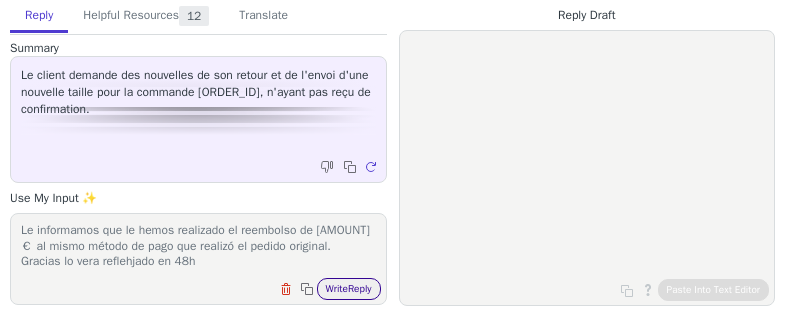 type on "Buenos días,
Le informamos que le hemos realizado el reembolso de [AMOUNT] € al mismo método de pago que realizó el pedido original.
Gracias lo vera reflehjado en 48h" 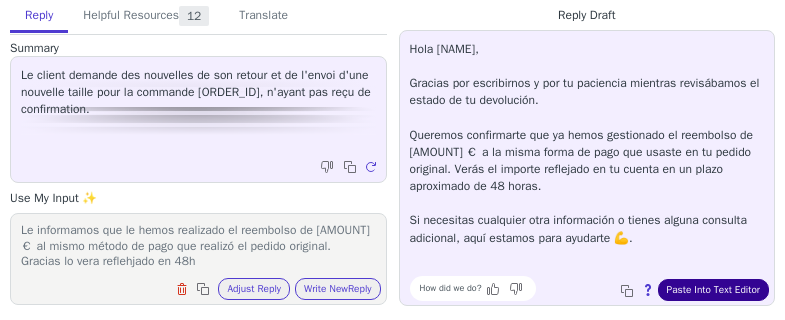 click on "Paste Into Text Editor" at bounding box center (713, 290) 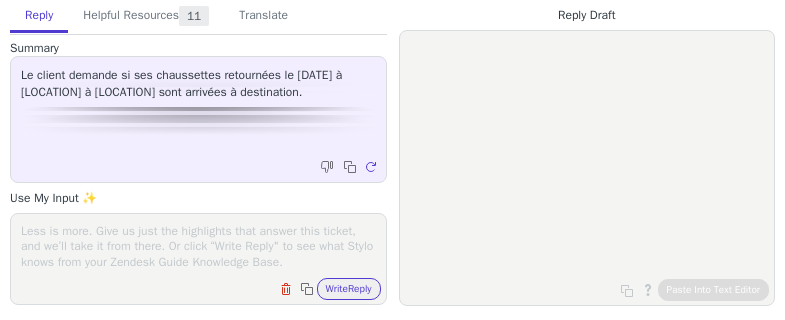 scroll, scrollTop: 0, scrollLeft: 0, axis: both 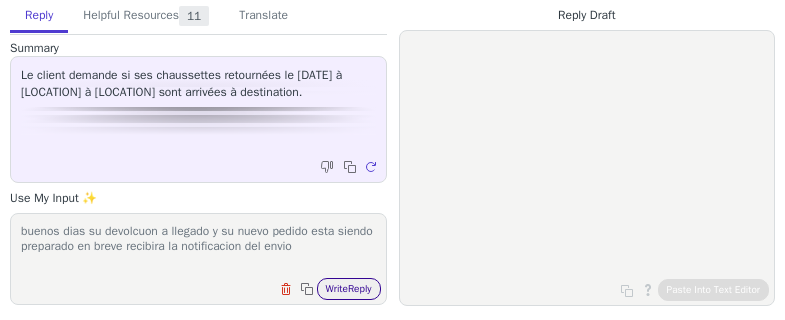 type on "buenos dias su devolcuon a llegado y su nuevo pedido esta siendo preparado en breve recibira la notificacion del envio" 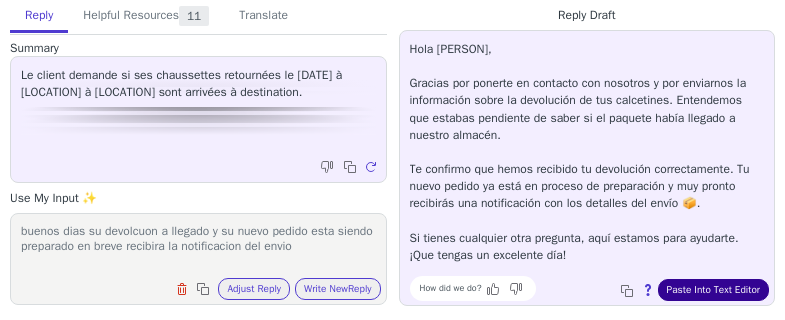 click on "Paste Into Text Editor" at bounding box center (713, 290) 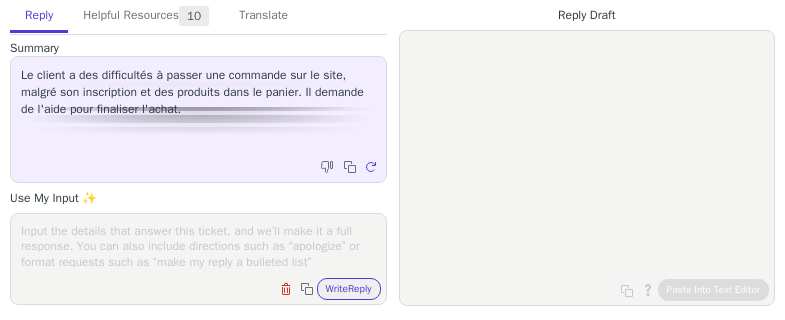scroll, scrollTop: 0, scrollLeft: 0, axis: both 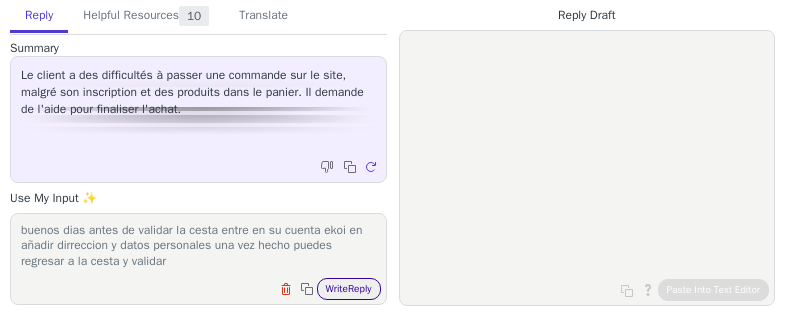 type on "buenos dias antes de validar la cesta entre en su cuenta ekoi en añadir dirreccion y datos personales una vez hecho puedes regresar a la cesta y validar" 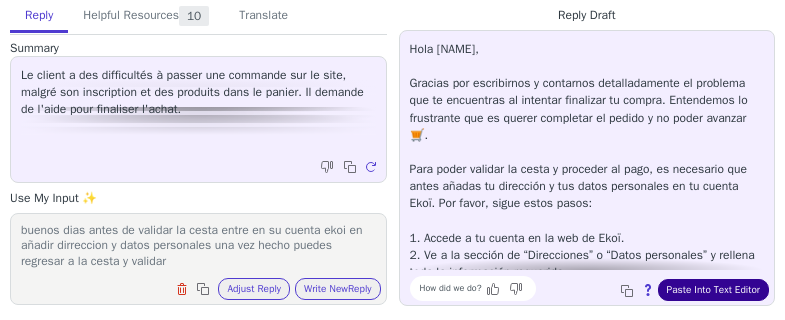 click on "Paste Into Text Editor" at bounding box center (713, 290) 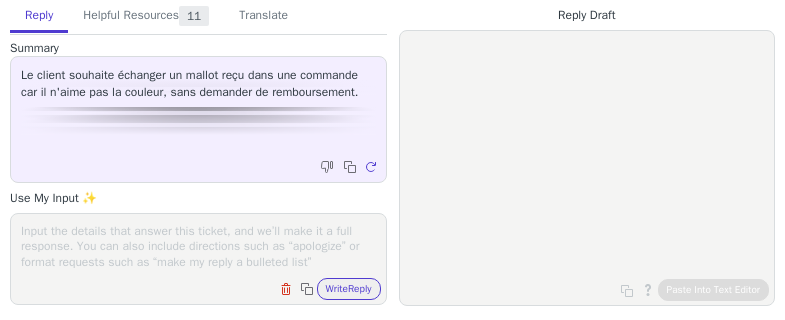 scroll, scrollTop: 0, scrollLeft: 0, axis: both 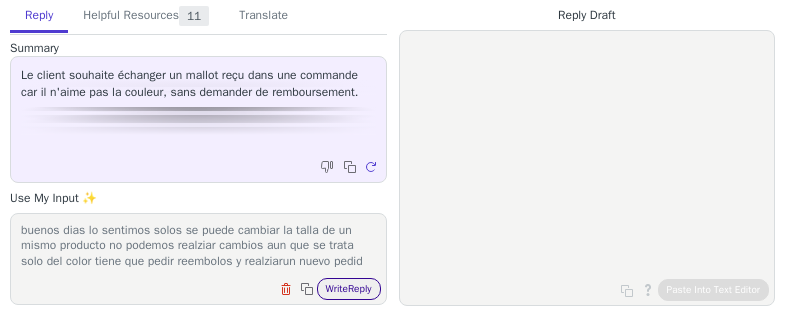 type on "buenos dias lo sentimos solos se puede cambiar la talla de un mismo producto no podemos realziar cambios aun que se trata solo del color tiene que pedir reembolos y realziarun nuevo pedid" 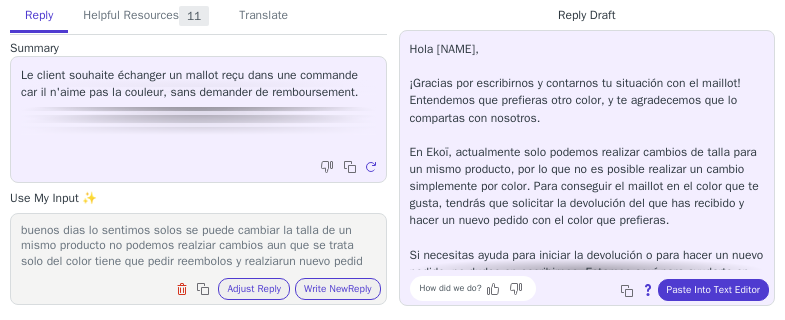 click on "Hola Marga, ¡Gracias por escribirnos y contarnos tu situación con el maillot! Entendemos que prefieras otro color, y te agradecemos que lo compartas con nosotros. En Ekoï, actualmente solo podemos realizar cambios de talla para un mismo producto, por lo que no es posible realizar un cambio simplemente por color. Para conseguir el maillot en el color que te gusta, tendrás que solicitar la devolución del que has recibido y hacer un nuevo pedido con el color que prefieras. Si necesitas ayuda para iniciar la devolución o para hacer un nuevo pedido, no dudes en escribirnos. Estamos aquí para ayudarte en todo el proceso 😊. ¡Quedamos atentos a cualquier consulta que tengas!" at bounding box center [587, 186] 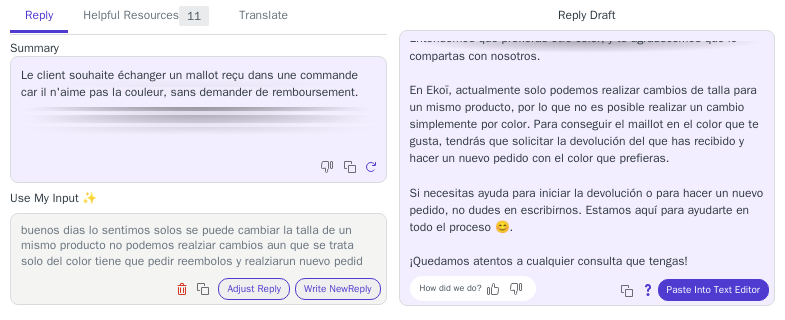 scroll, scrollTop: 61, scrollLeft: 0, axis: vertical 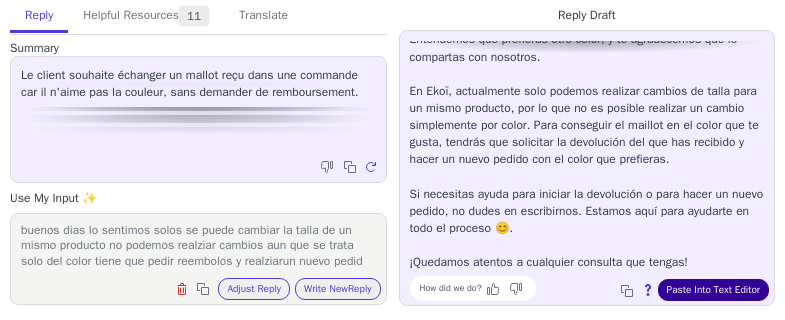 click on "Paste Into Text Editor" at bounding box center [713, 290] 